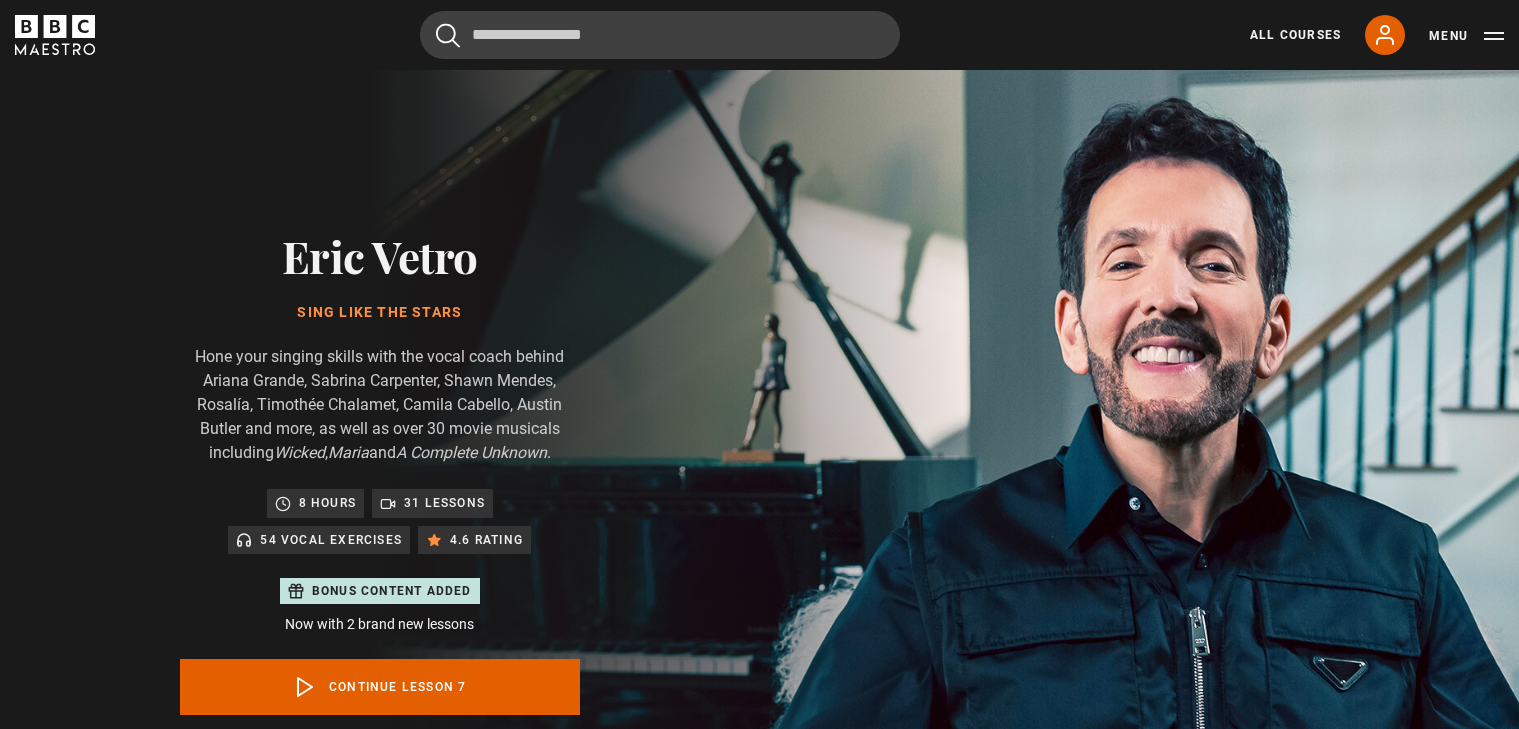 scroll, scrollTop: 291, scrollLeft: 0, axis: vertical 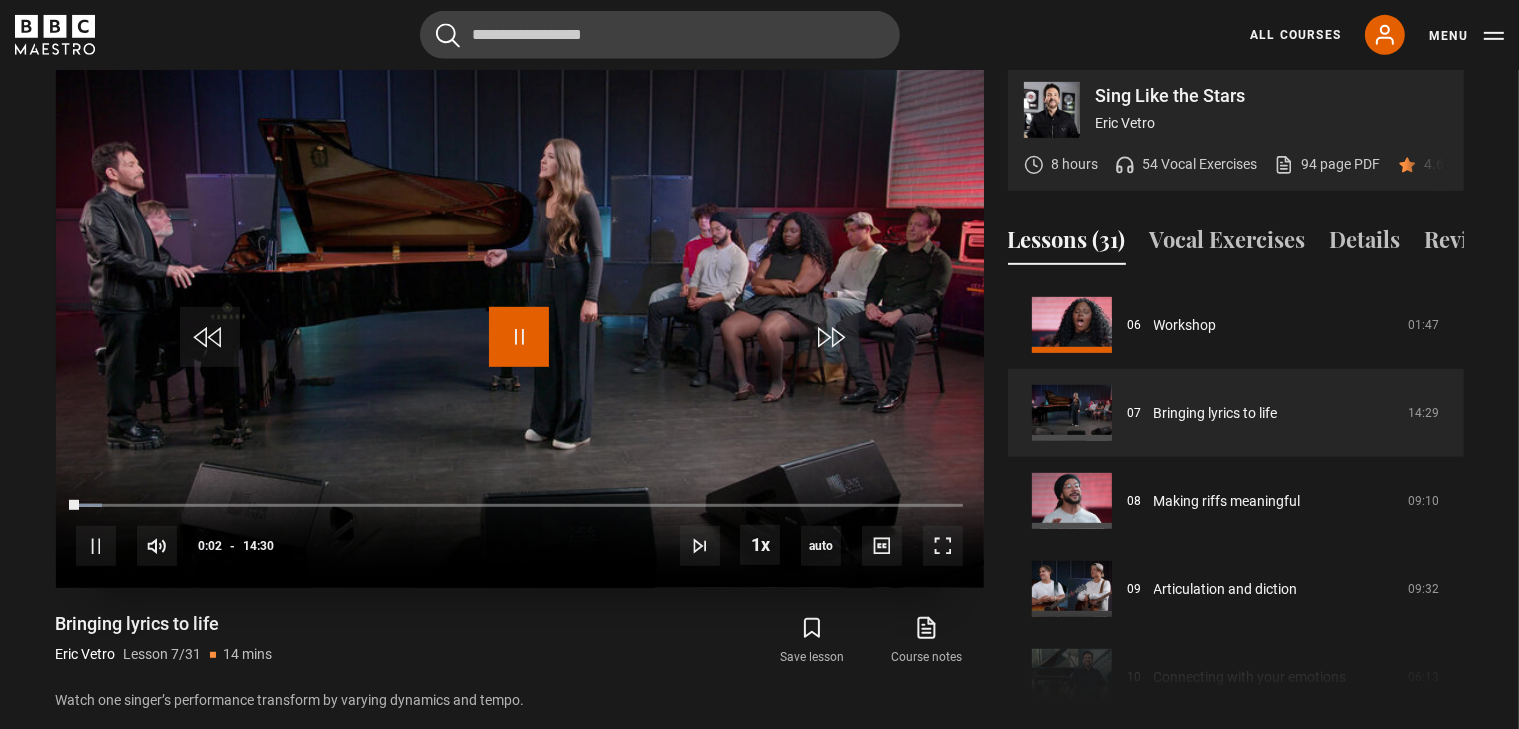 click at bounding box center (519, 337) 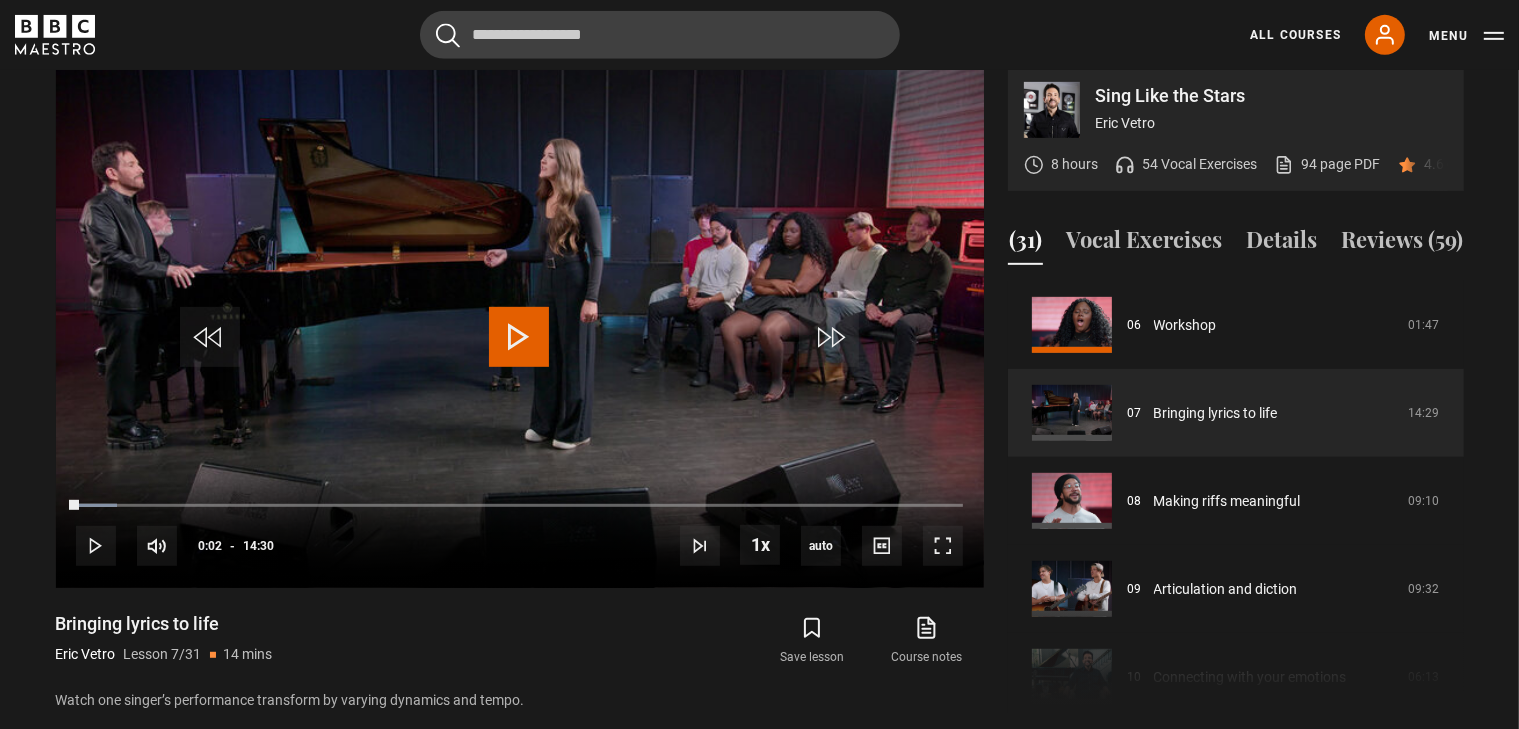 scroll, scrollTop: 0, scrollLeft: 0, axis: both 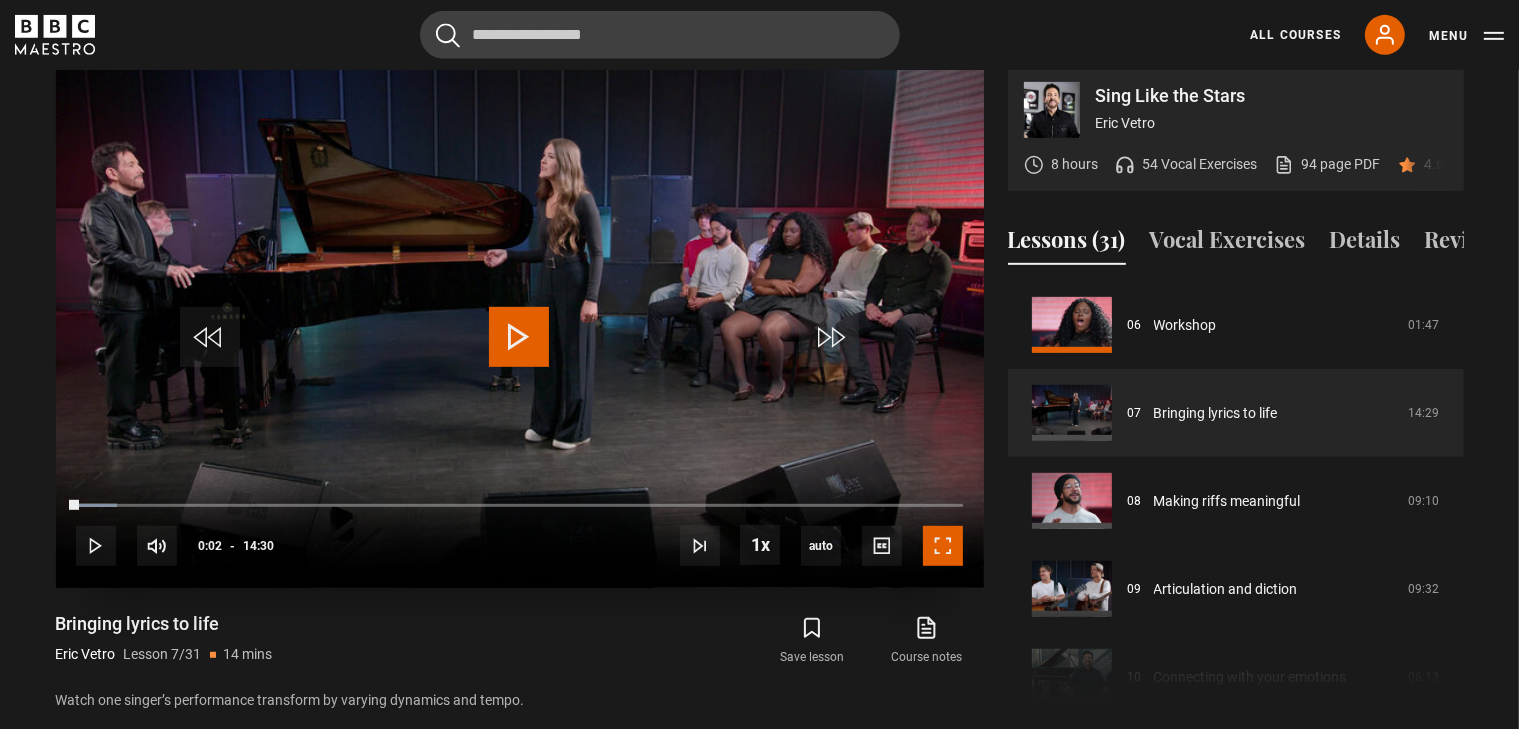 click at bounding box center (943, 546) 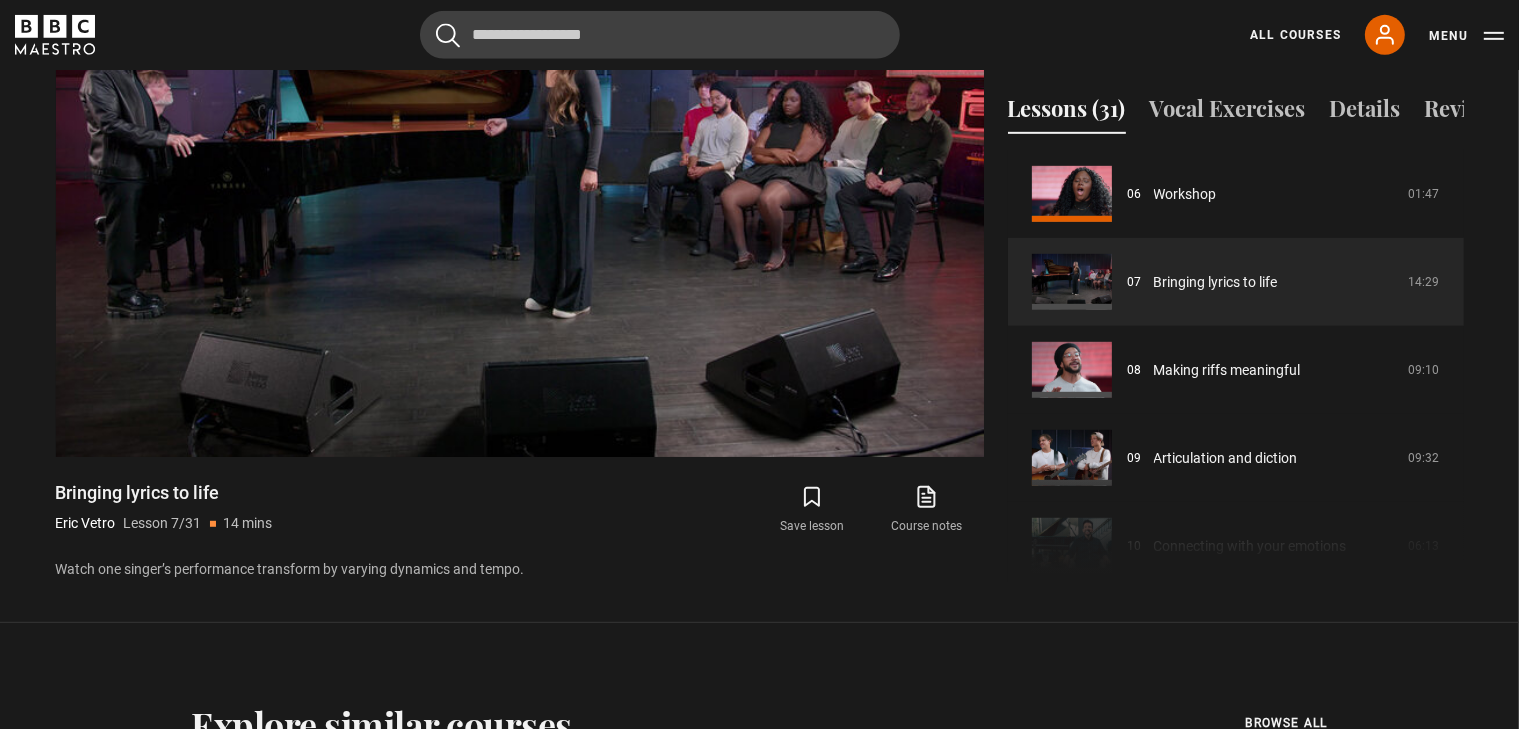 scroll, scrollTop: 1112, scrollLeft: 0, axis: vertical 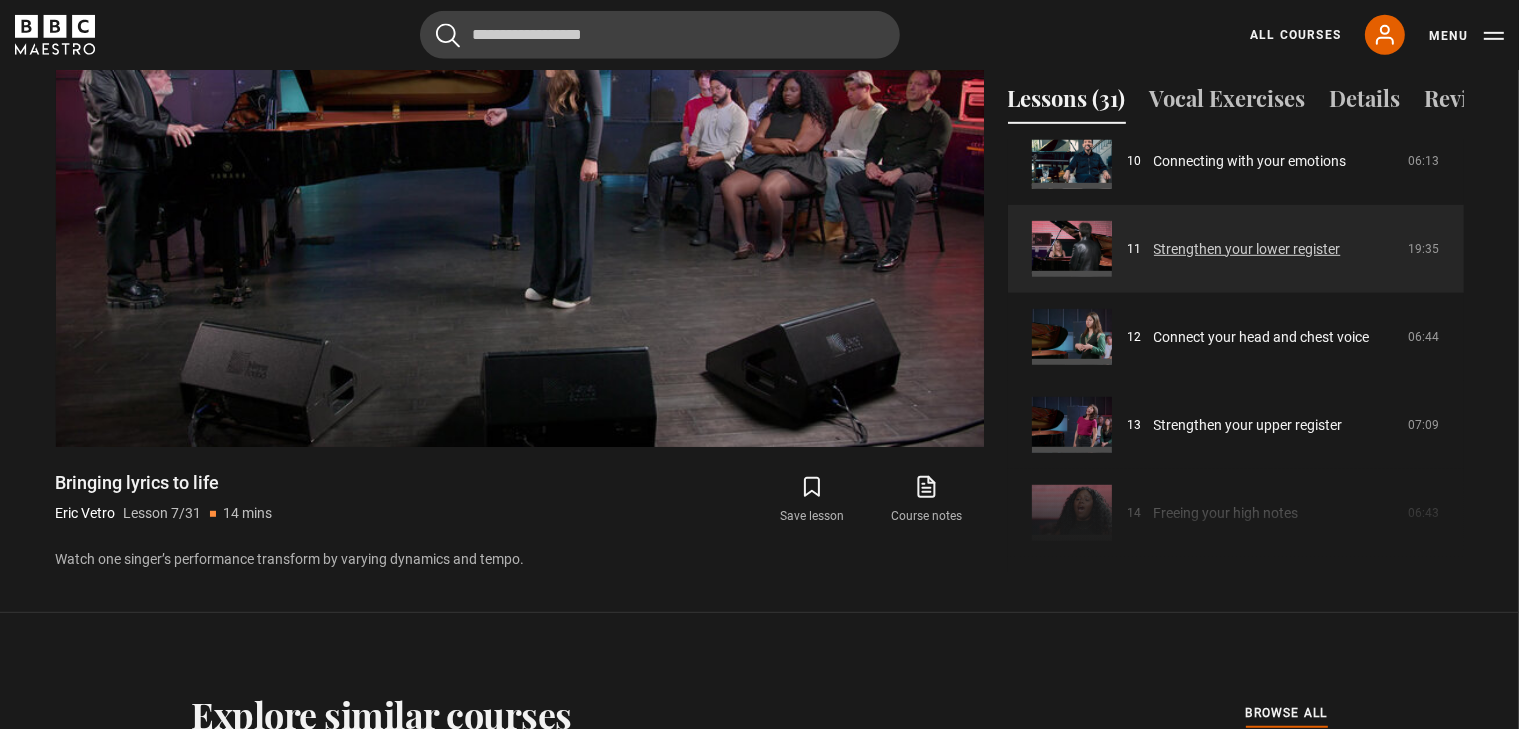 click on "Strengthen your lower register" at bounding box center (1247, 249) 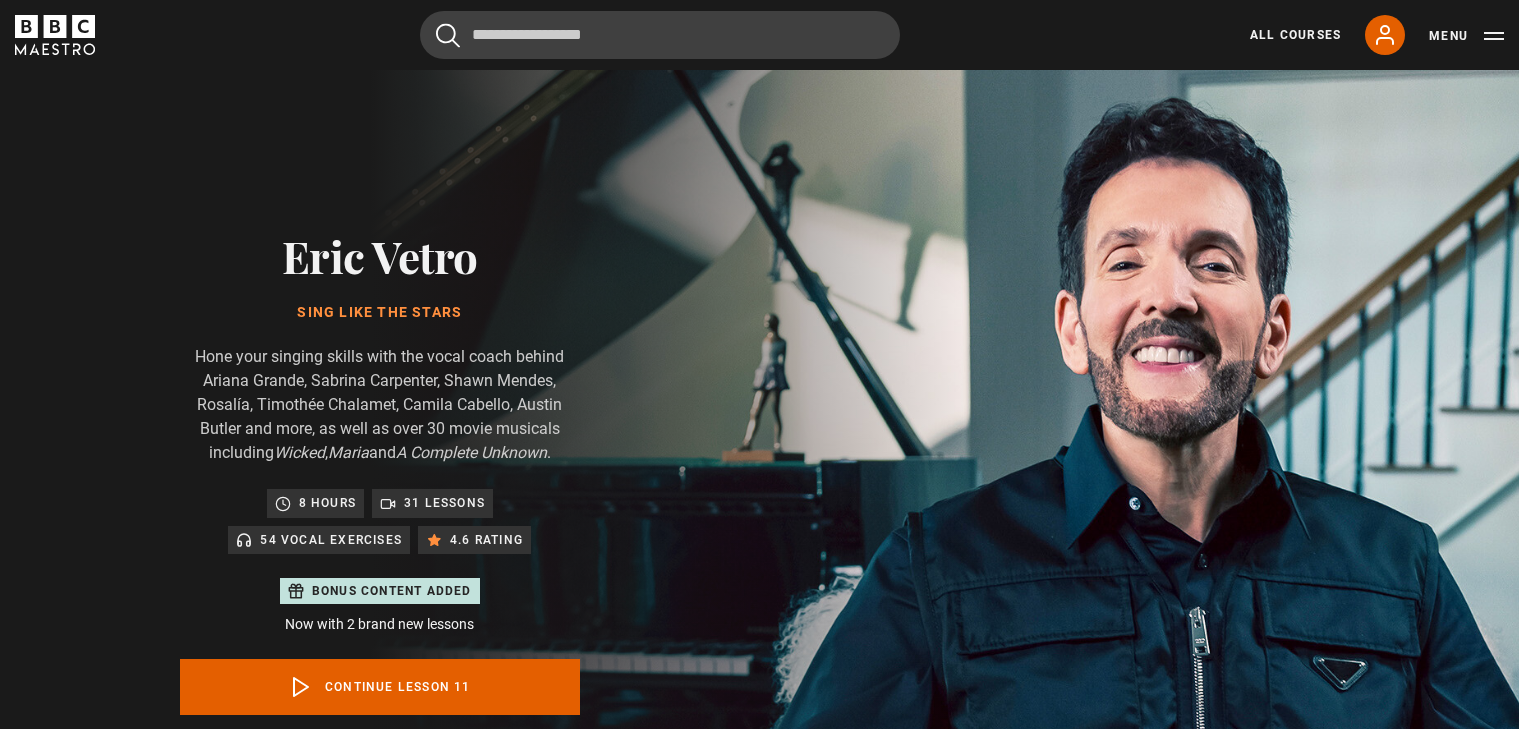 scroll, scrollTop: 1081, scrollLeft: 0, axis: vertical 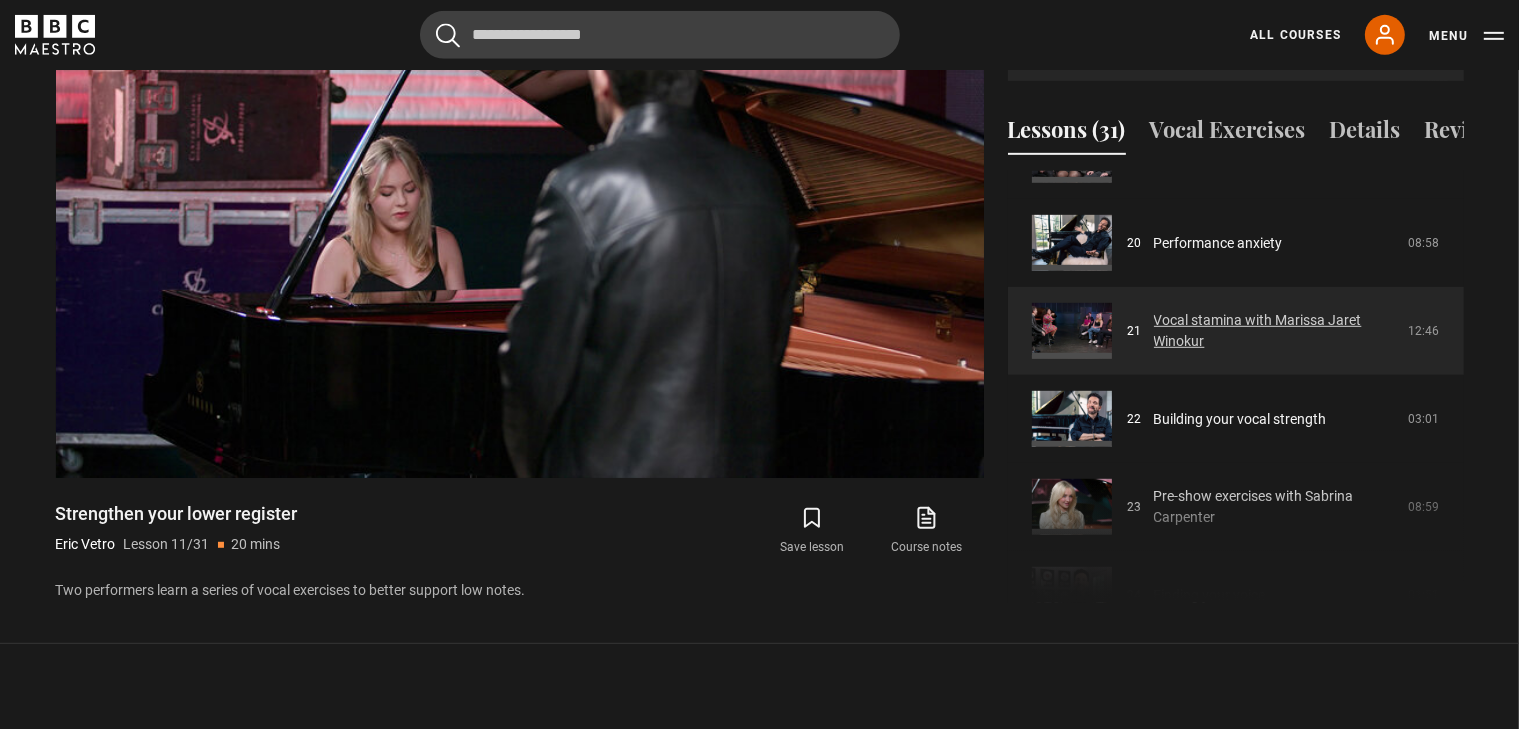 click on "Vocal stamina with Marissa Jaret Winokur" at bounding box center (1275, 331) 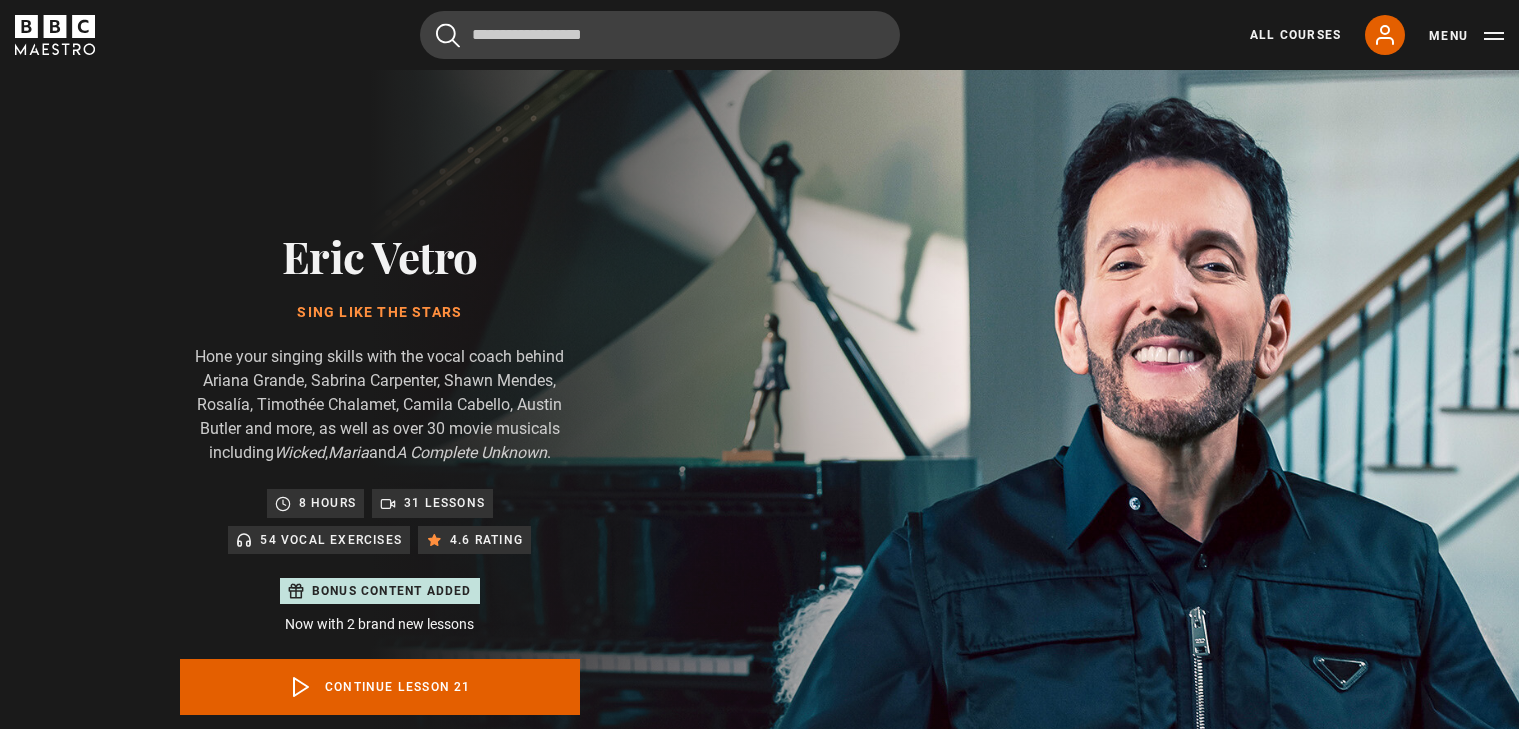 scroll, scrollTop: 1004, scrollLeft: 0, axis: vertical 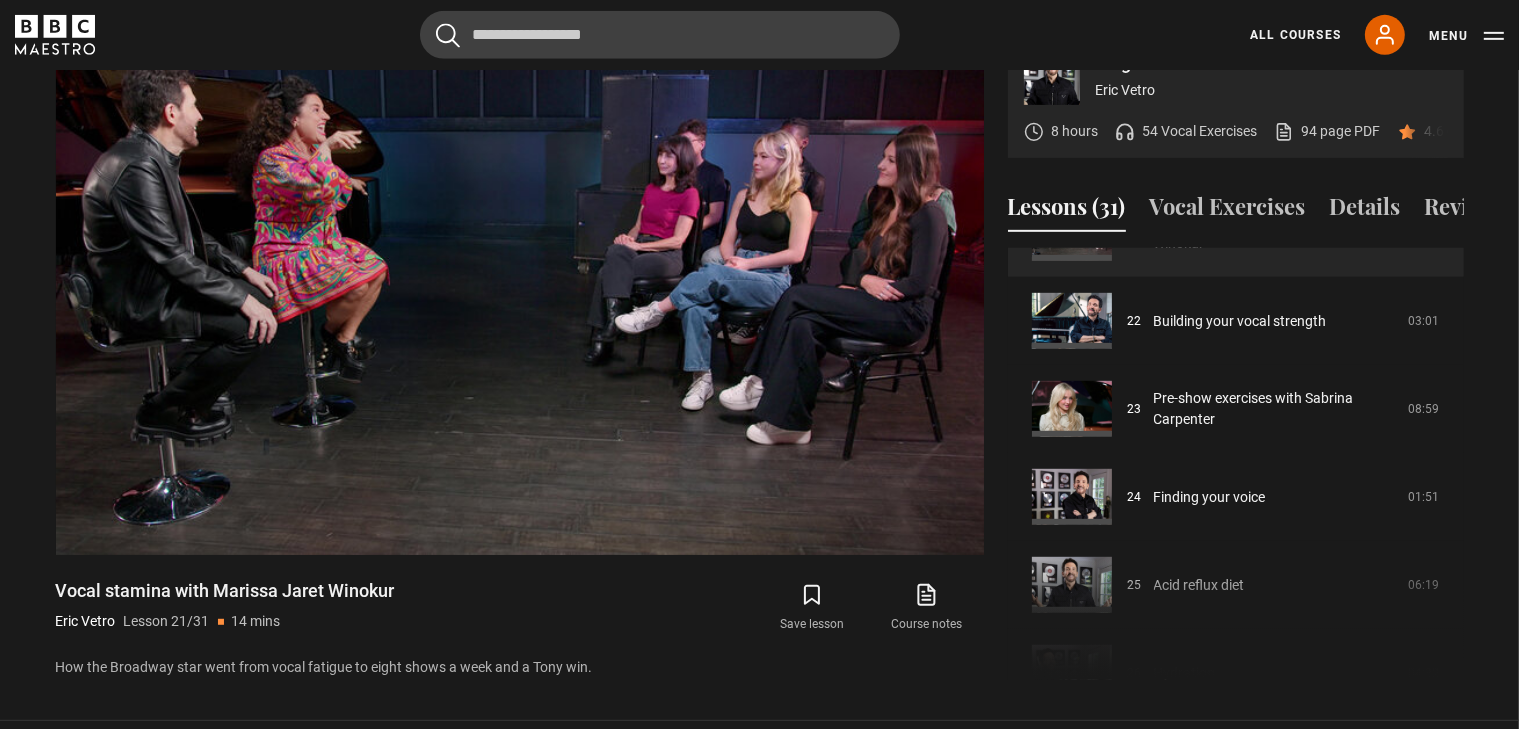 click on "Sing Like the Stars
Eric Vetro
8 hours
54 Vocal Exercises
94 page PDF
(opens in new tab)
4.6 (59)
Video Player is loading. Play Lesson Vocal stamina with Marissa Jaret Winokur 10s Skip Back 10 seconds Pause 10s Skip Forward 10 seconds Loaded :  6.52% 00:10 Pause Mute Current Time  0:10 - Duration  12:47
Eric Vetro
Lesson 21
Vocal stamina with Marissa Jaret Winokur
1x 2x" at bounding box center [759, 337] 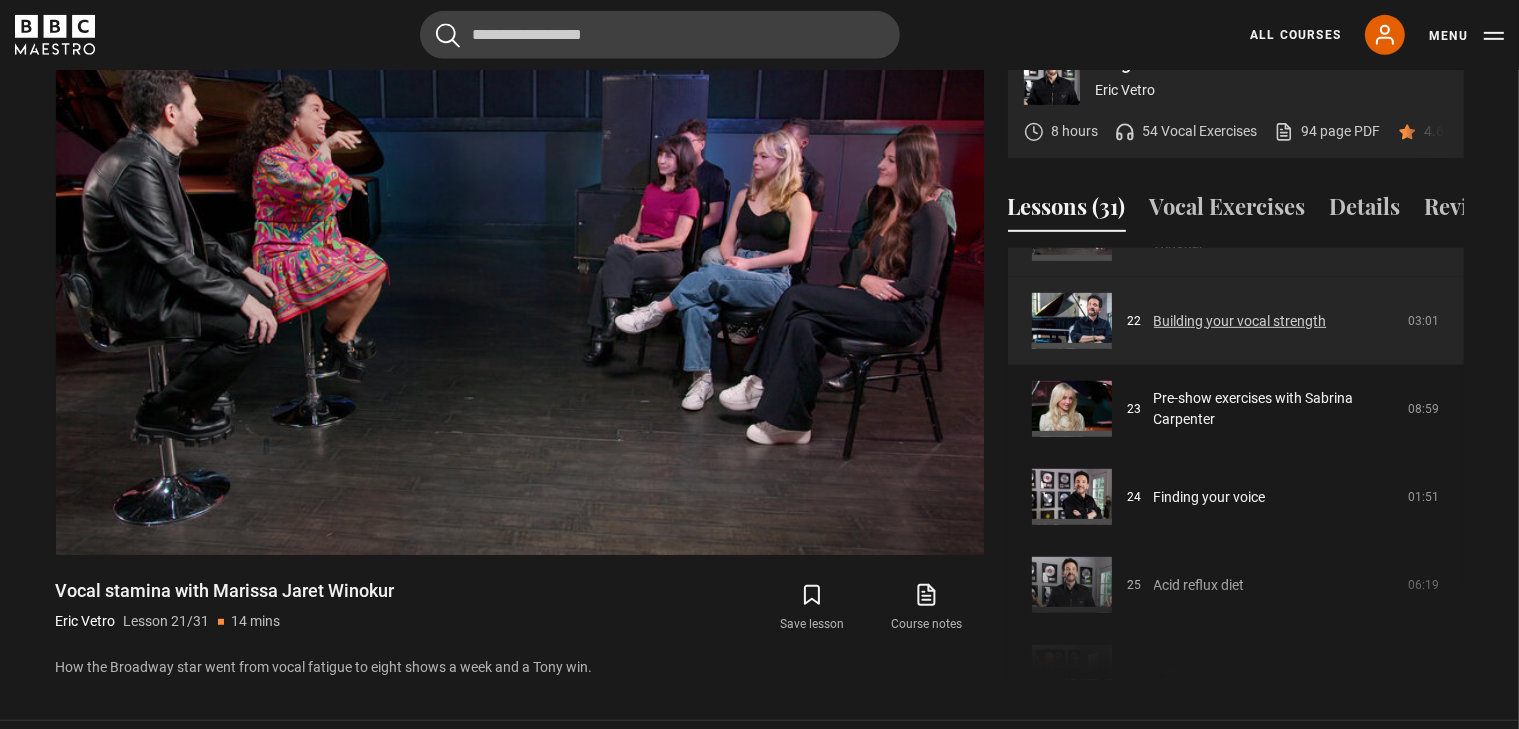 click on "Building your vocal strength" at bounding box center (1240, 321) 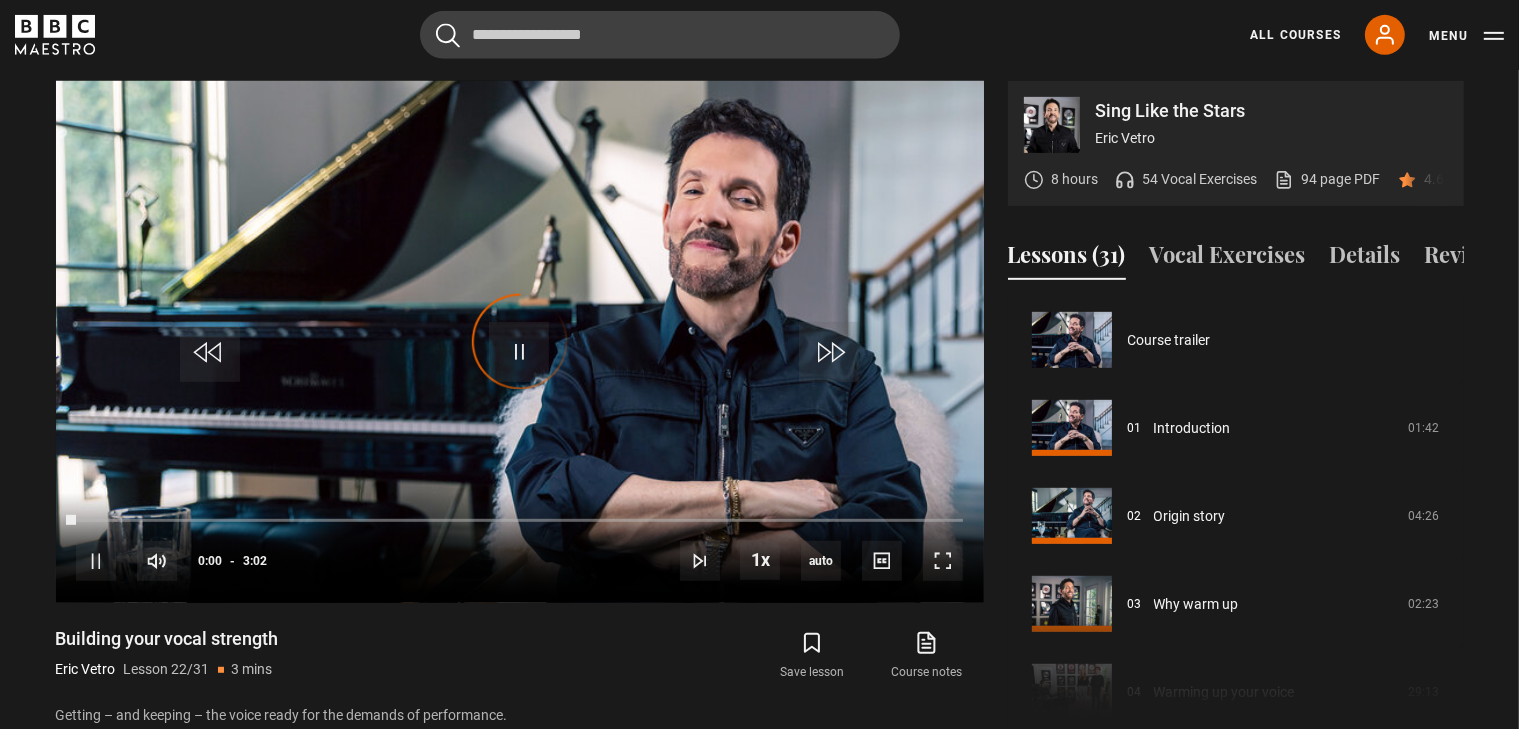 scroll, scrollTop: 956, scrollLeft: 0, axis: vertical 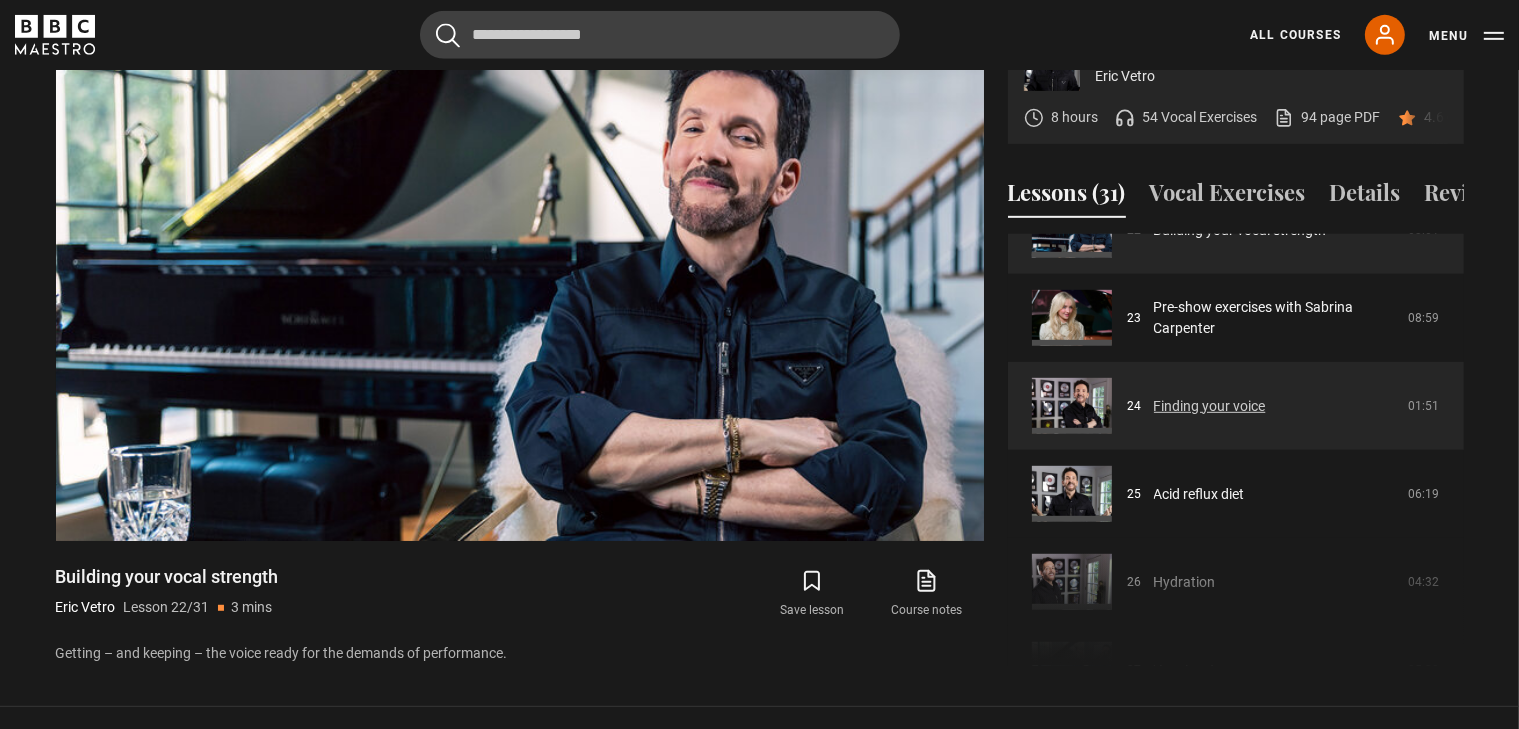 click on "Finding your voice" at bounding box center (1210, 406) 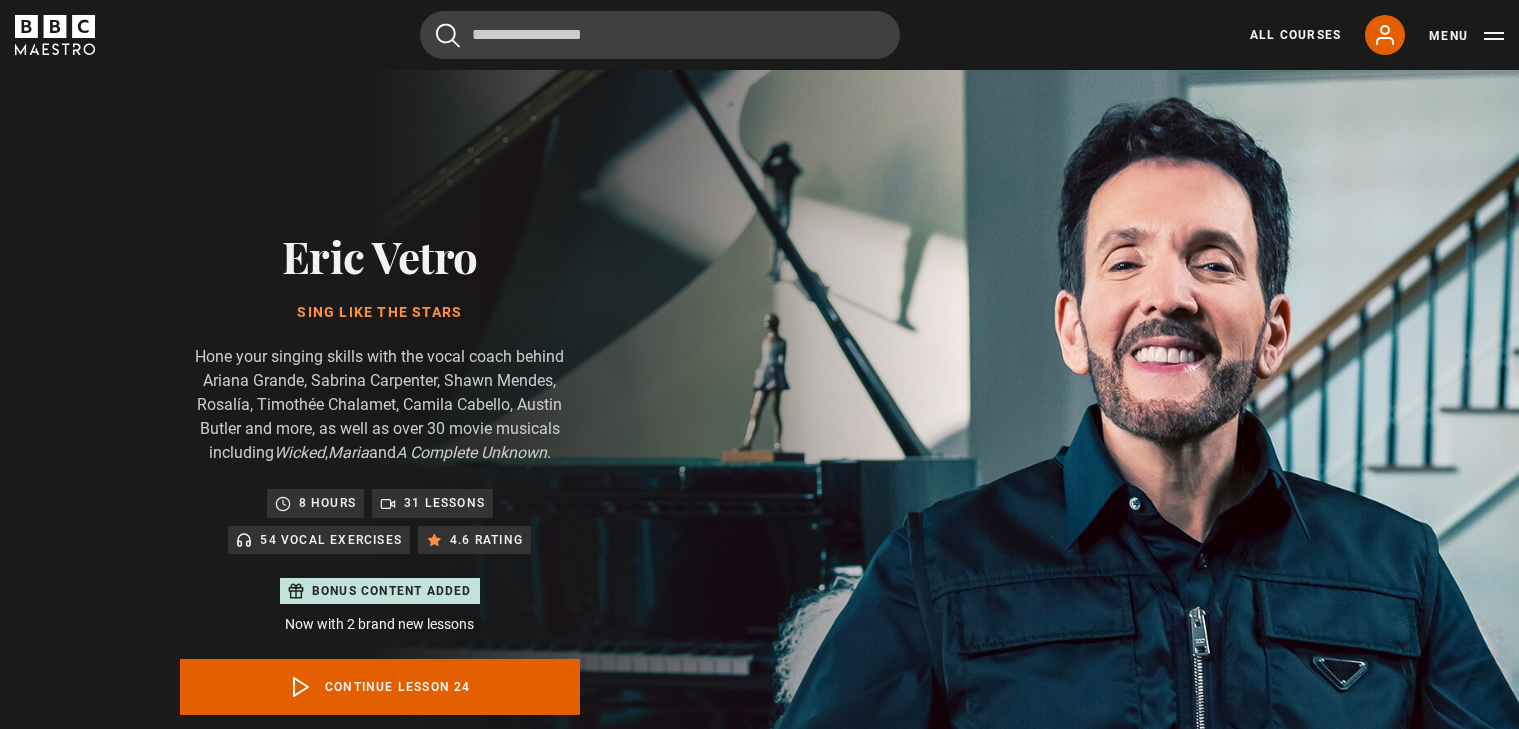scroll, scrollTop: 1009, scrollLeft: 0, axis: vertical 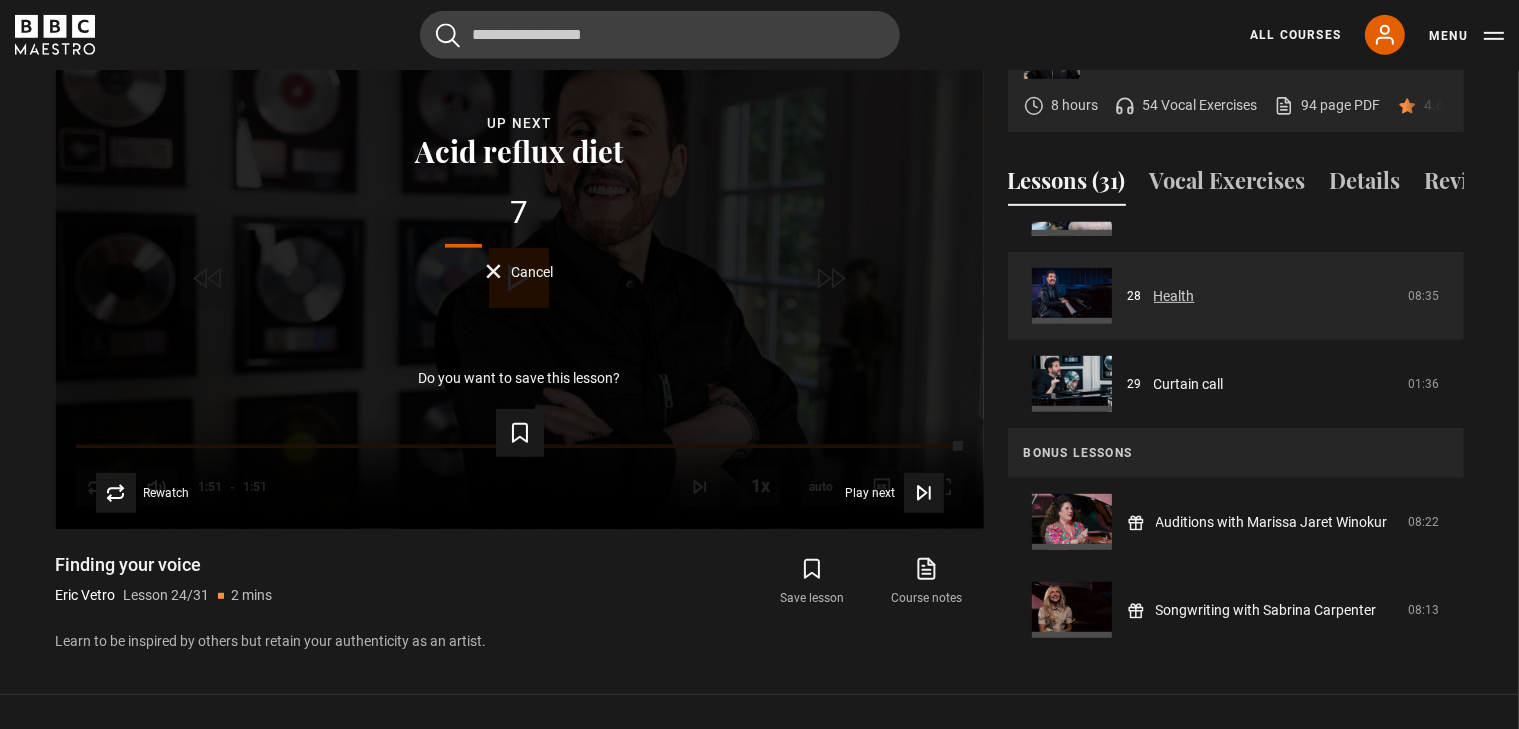 click on "Health" at bounding box center [1174, 296] 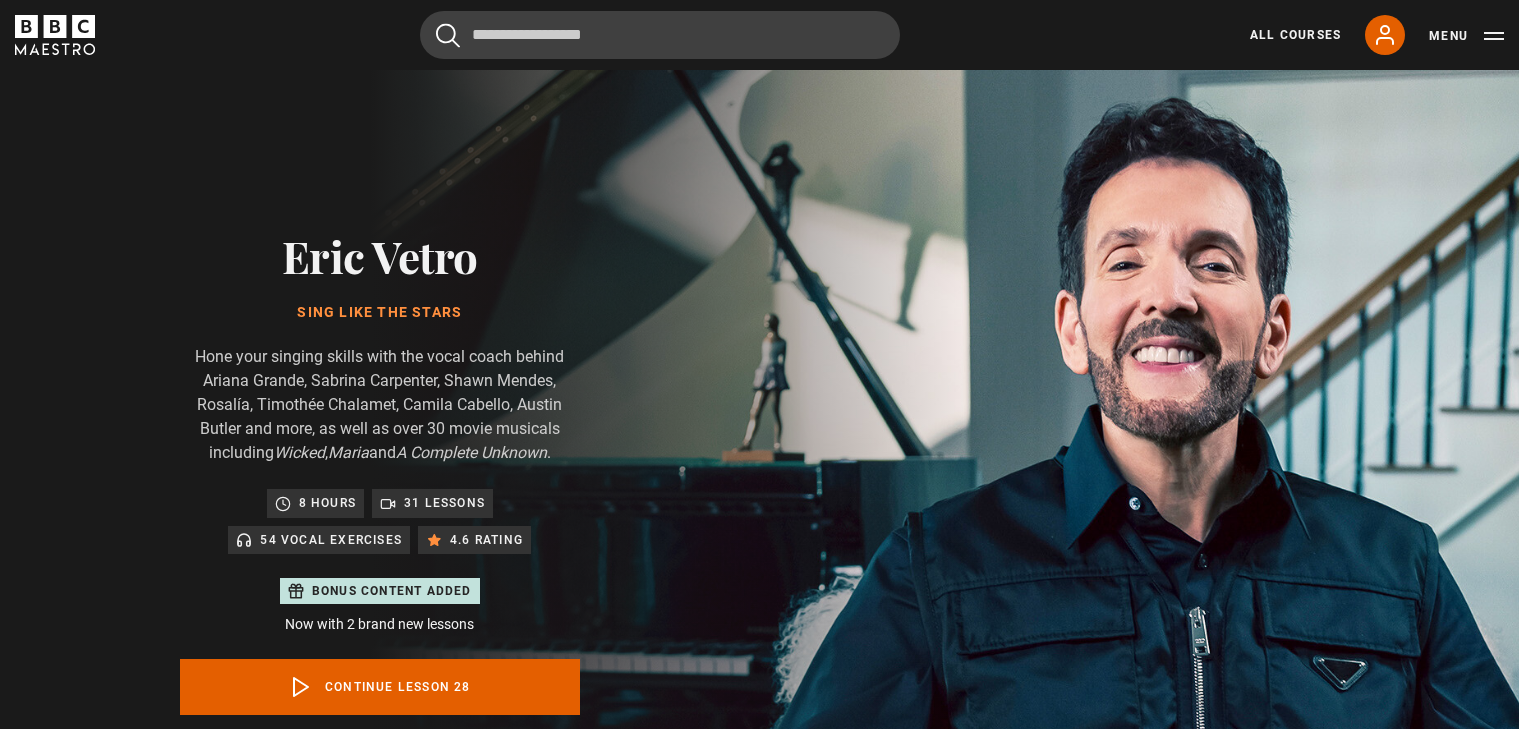scroll, scrollTop: 956, scrollLeft: 0, axis: vertical 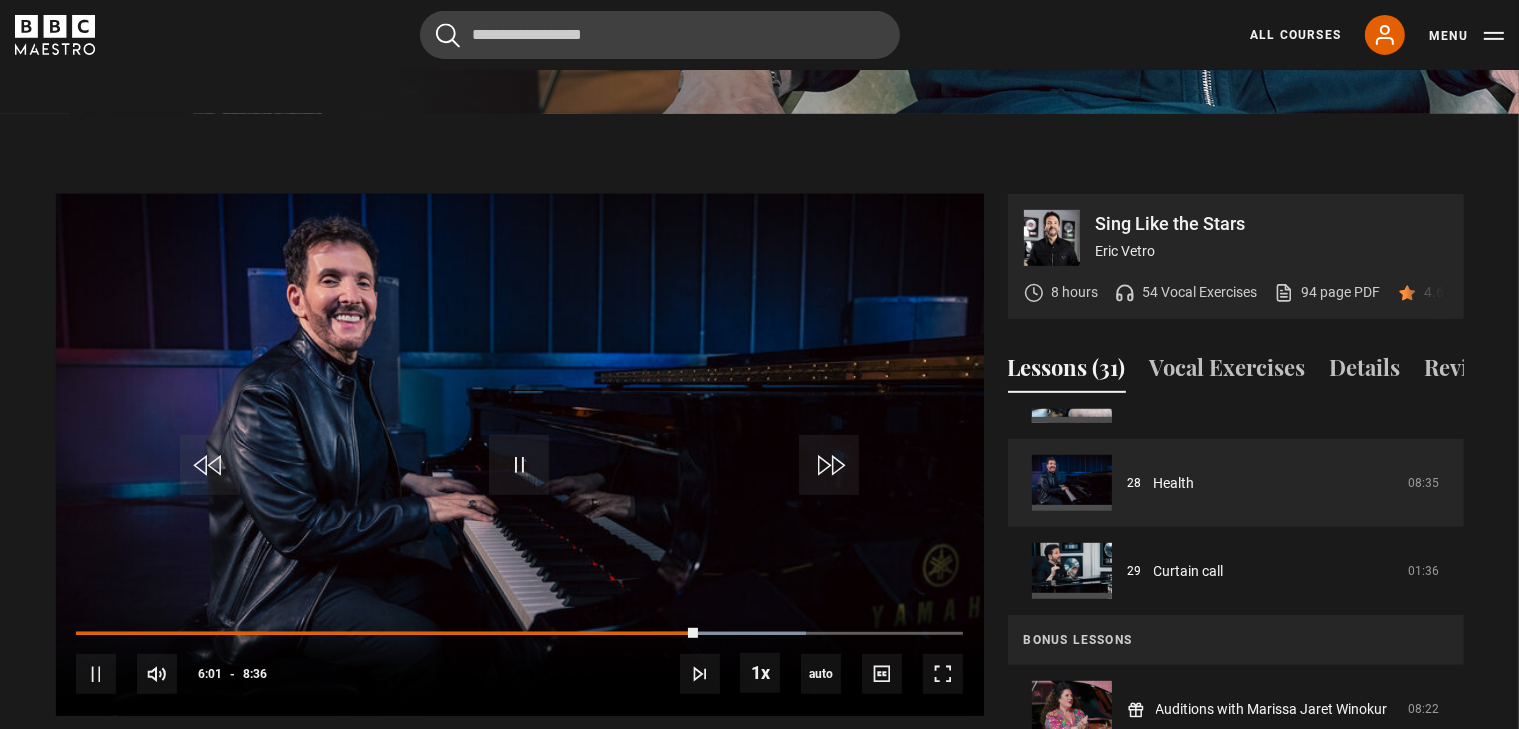 click on "Video Player is loading. Play Lesson Health 10s Skip Back 10 seconds Pause 10s Skip Forward 10 seconds Loaded :  82.36% 3:31 6:01 Pause Mute Current Time  6:01 - Duration  8:36
Eric Vetro
Lesson 28
Health
1x Playback Rate 2x 1.5x 1x , selected 0.5x auto Quality 360p 720p 1080p 2160p Auto , selected Captions captions off , selected English  Captions This is a modal window.
Lesson Completed
Up next
Curtain call
Cancel
Do you want to save this lesson?
Save lesson" at bounding box center (520, 517) 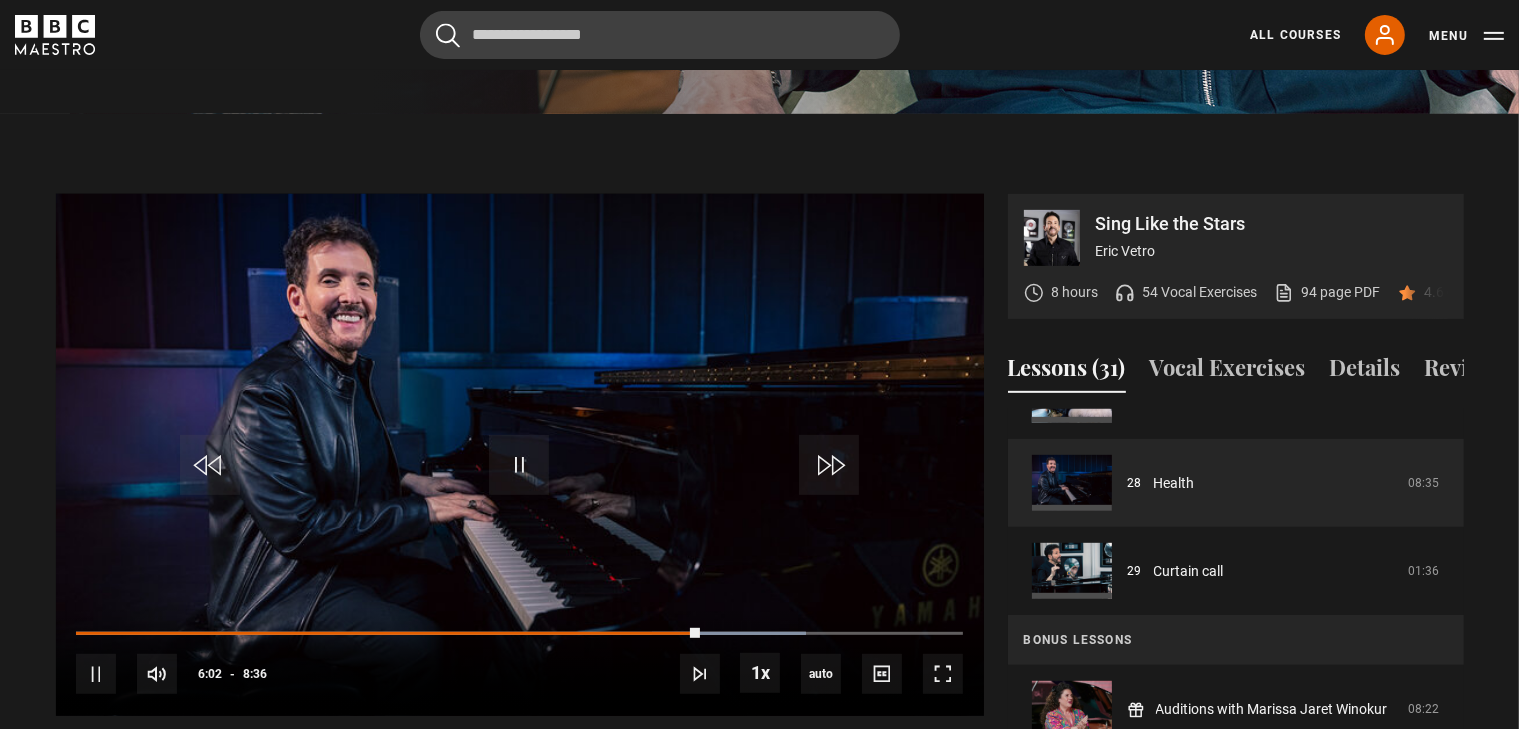 click on "Sing Like the Stars
Eric Vetro
8 hours
54 Vocal Exercises
94 page PDF
(opens in new tab)
4.6 (59)
Video Player is loading. Play Lesson Health 10s Skip Back 10 seconds Pause 10s Skip Forward 10 seconds Loaded :  82.36% 0:55 6:02 Pause Mute 100% Current Time  6:02 - Duration  8:36
Eric Vetro
Lesson 28
Health
1x Playback Rate 2x 1.5x 1x , selected" at bounding box center (759, 498) 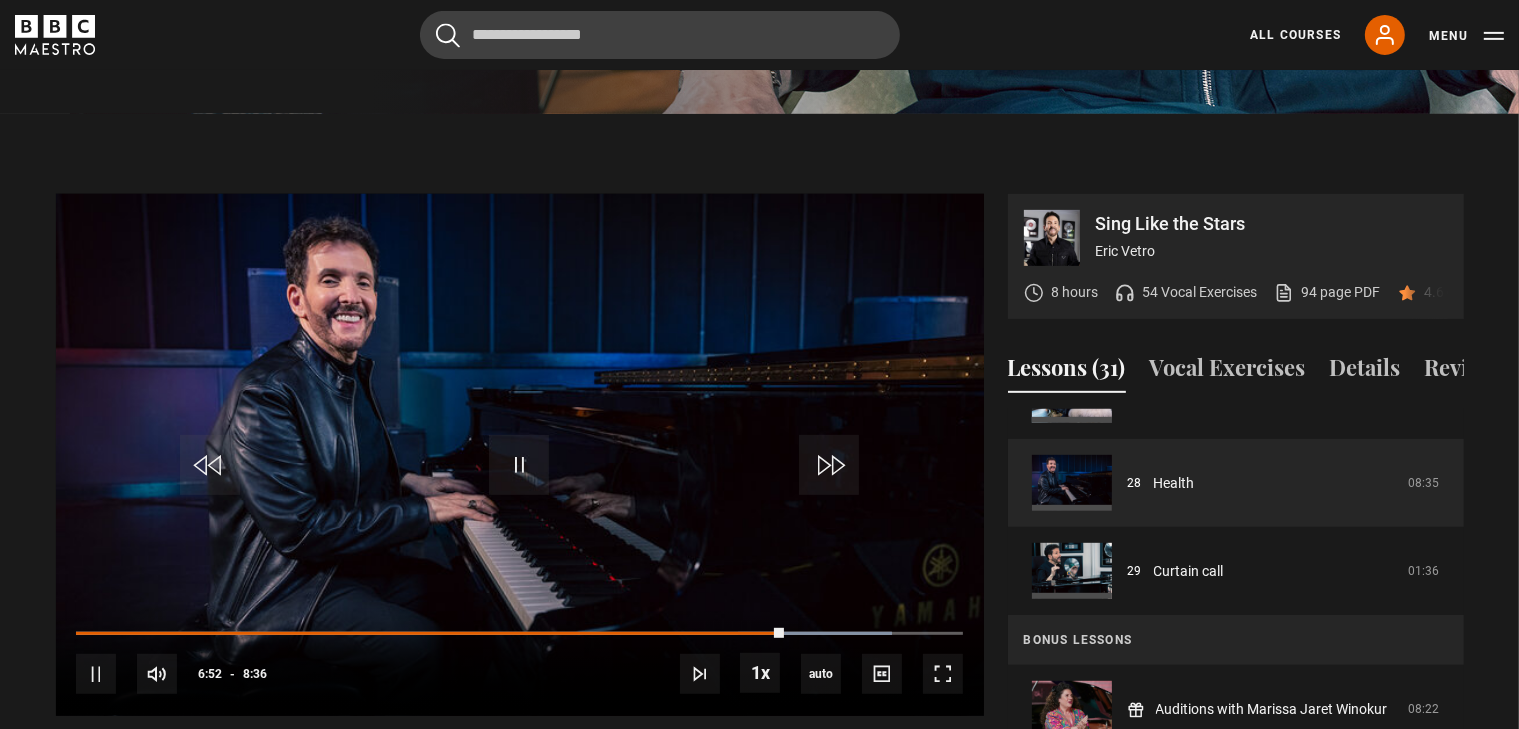 click on "Eric Vetro
Sing Like the Stars
Hone your singing skills with the vocal coach behind Ariana Grande, Sabrina Carpenter, Shawn Mendes, Rosalía, Timothée Chalamet, Camila Cabello, Austin Butler and more, as well as over 30 movie musicals including  Wicked ,  Maria  and  A Complete Unknown .
8 hours
31 lessons
54 Vocal Exercises
4.6 rating
Bonus content added
Now with 2 brand new lessons" at bounding box center (380, -330) 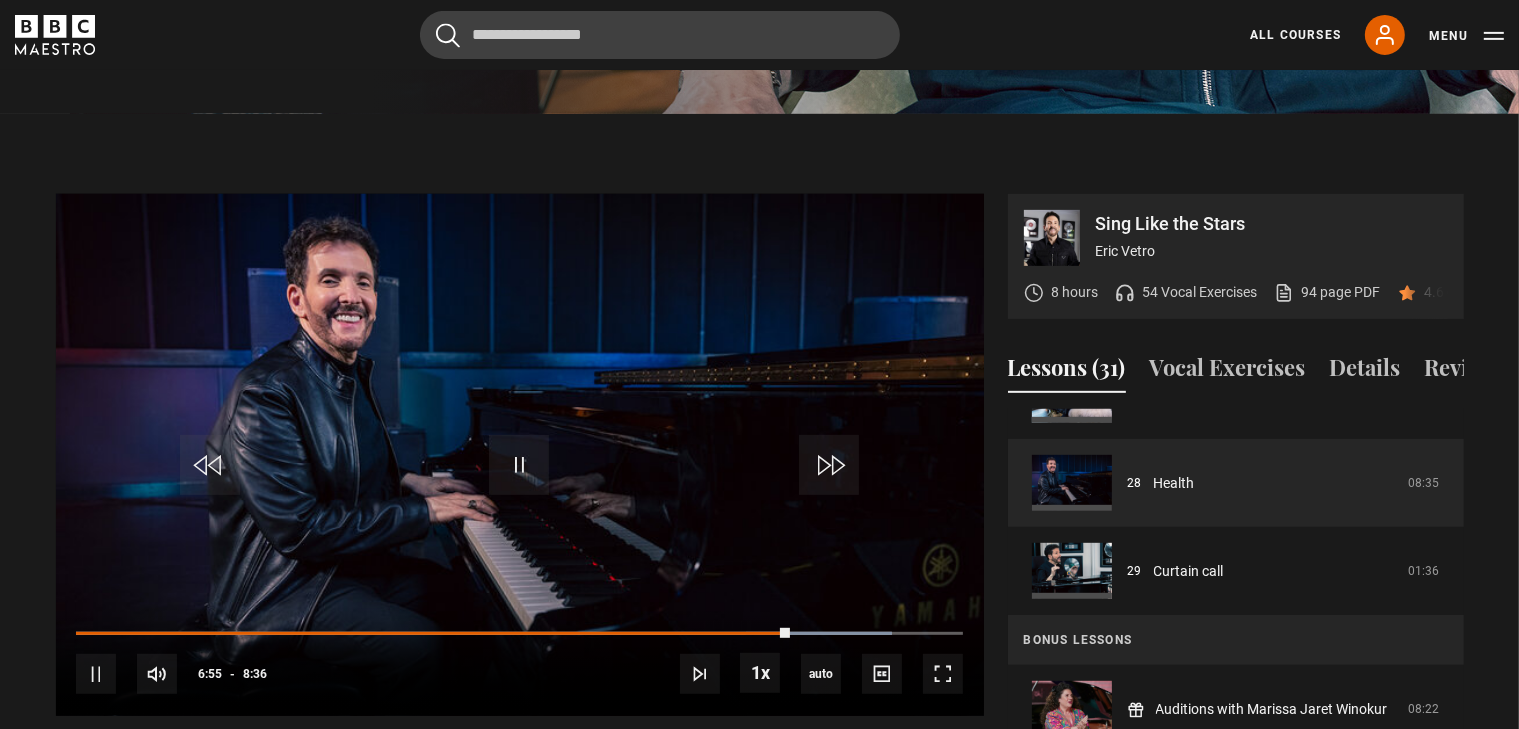 click on "Sing Like the Stars
Eric Vetro
8 hours
54 Vocal Exercises
94 page PDF
(opens in new tab)
4.6 (59)
Video Player is loading. Play Lesson Health 10s Skip Back 10 seconds Pause 10s Skip Forward 10 seconds Loaded :  92.05% 7:05 6:55 Pause Mute 100% Current Time  6:55 - Duration  8:36
Eric Vetro
Lesson 28
Health
1x Playback Rate 2x 1.5x 1x , selected" at bounding box center (759, 498) 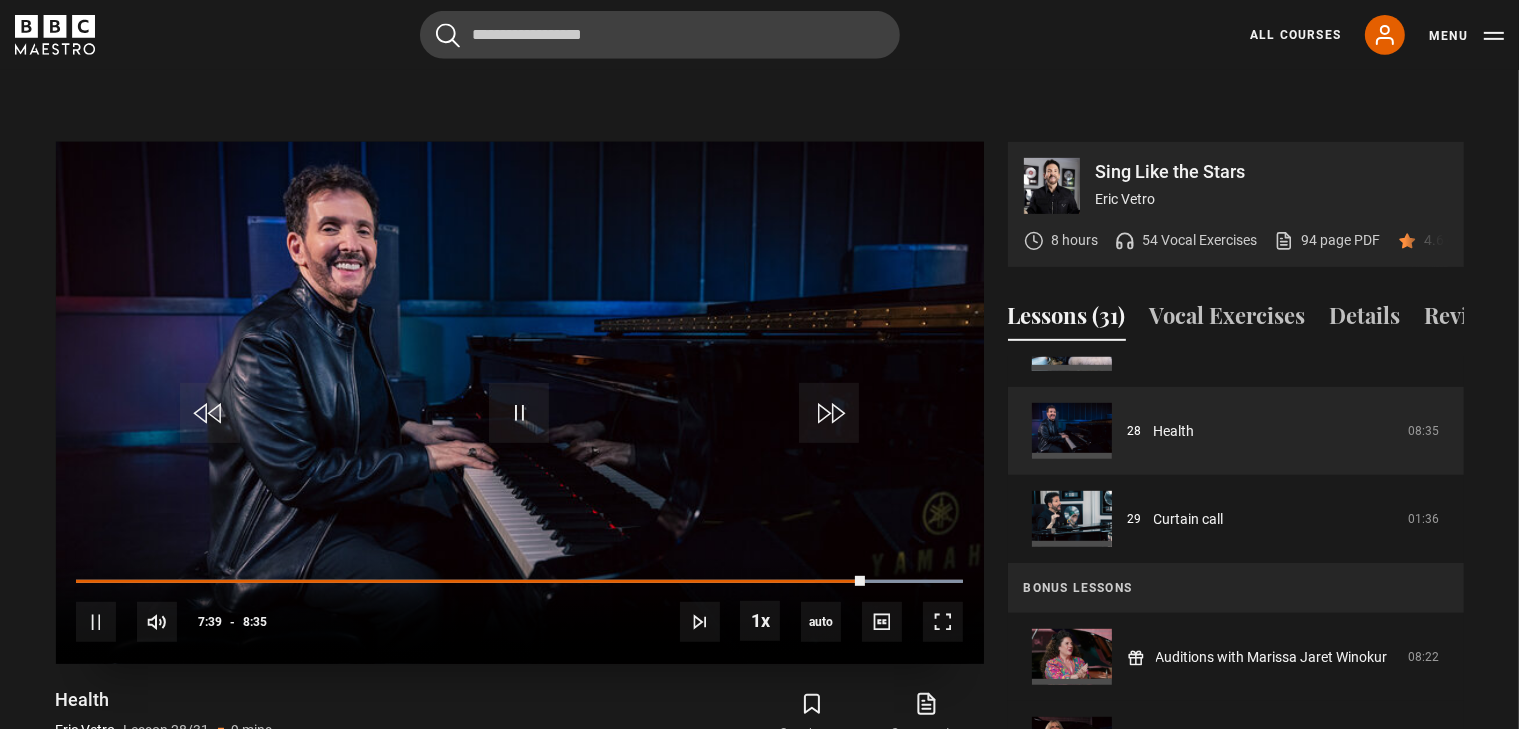 scroll, scrollTop: 897, scrollLeft: 0, axis: vertical 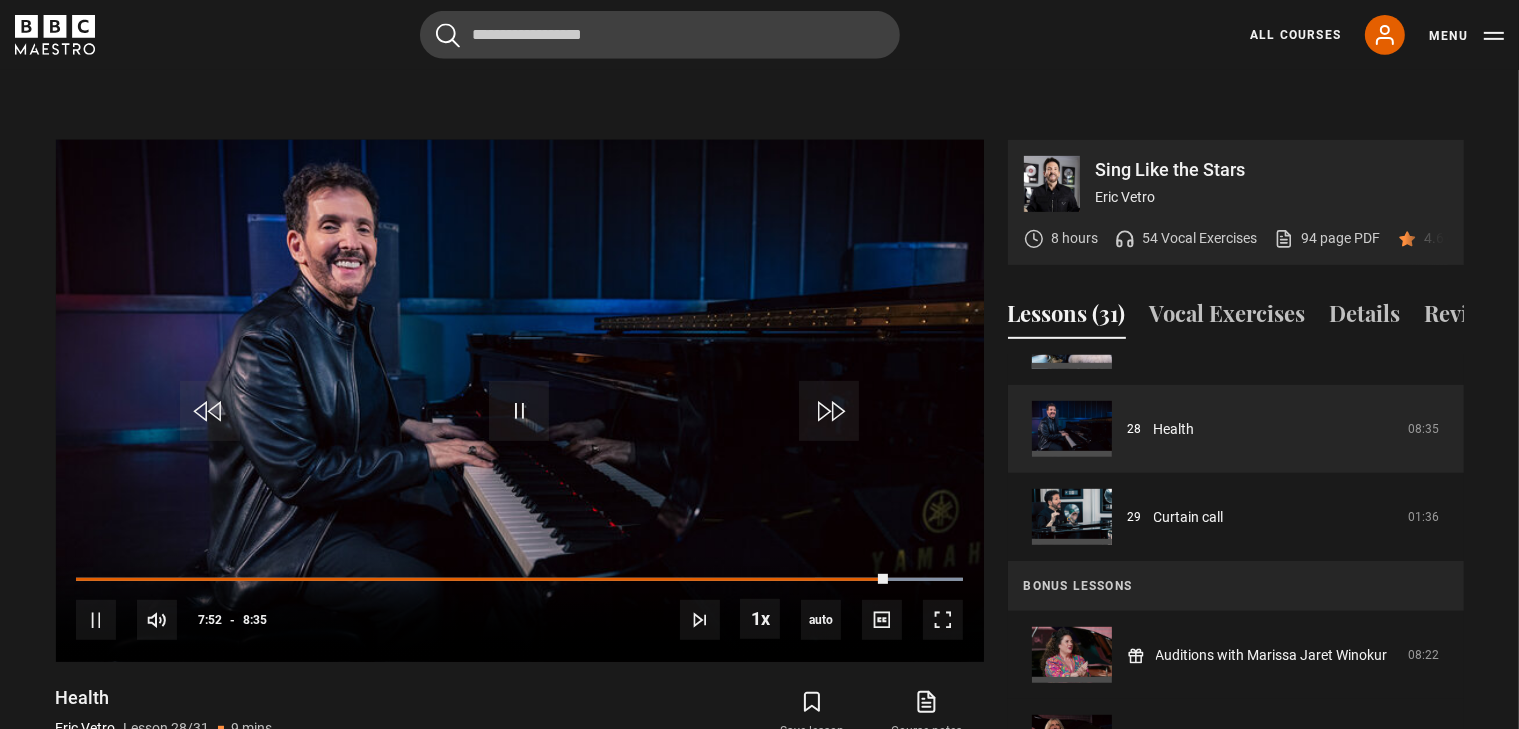 click on "Sing Like the Stars
Eric Vetro
8 hours
54 Vocal Exercises
94 page PDF
(opens in new tab)
4.6 (59)
Video Player is loading. Play Lesson Health 10s Skip Back 10 seconds Pause 10s Skip Forward 10 seconds Loaded :  100.00% 7:50 7:52 Pause Mute 100% Current Time  7:52 - Duration  8:35
Eric Vetro
Lesson 28
Health
1x Playback Rate 2x 1.5x 1x , selected" at bounding box center [759, 444] 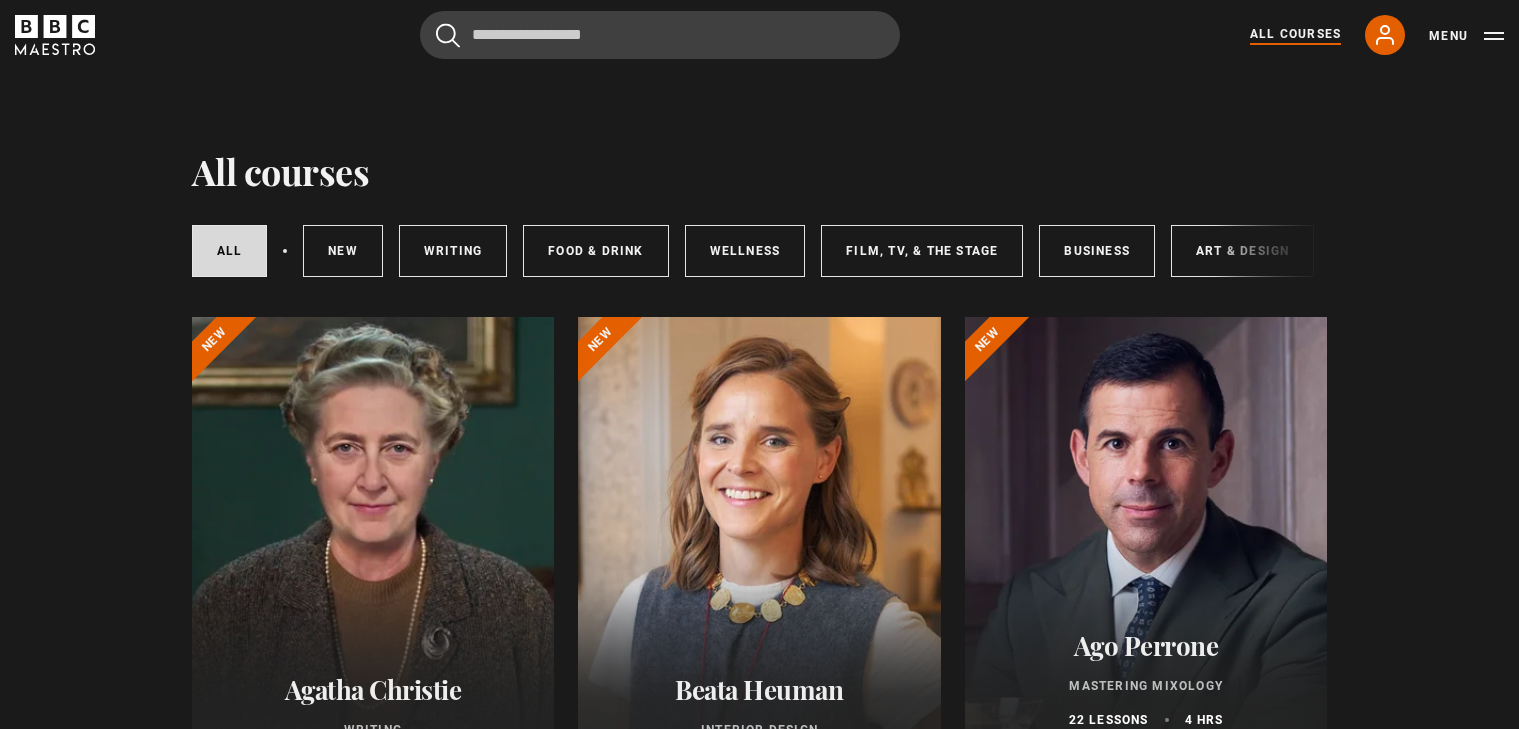 scroll, scrollTop: 0, scrollLeft: 0, axis: both 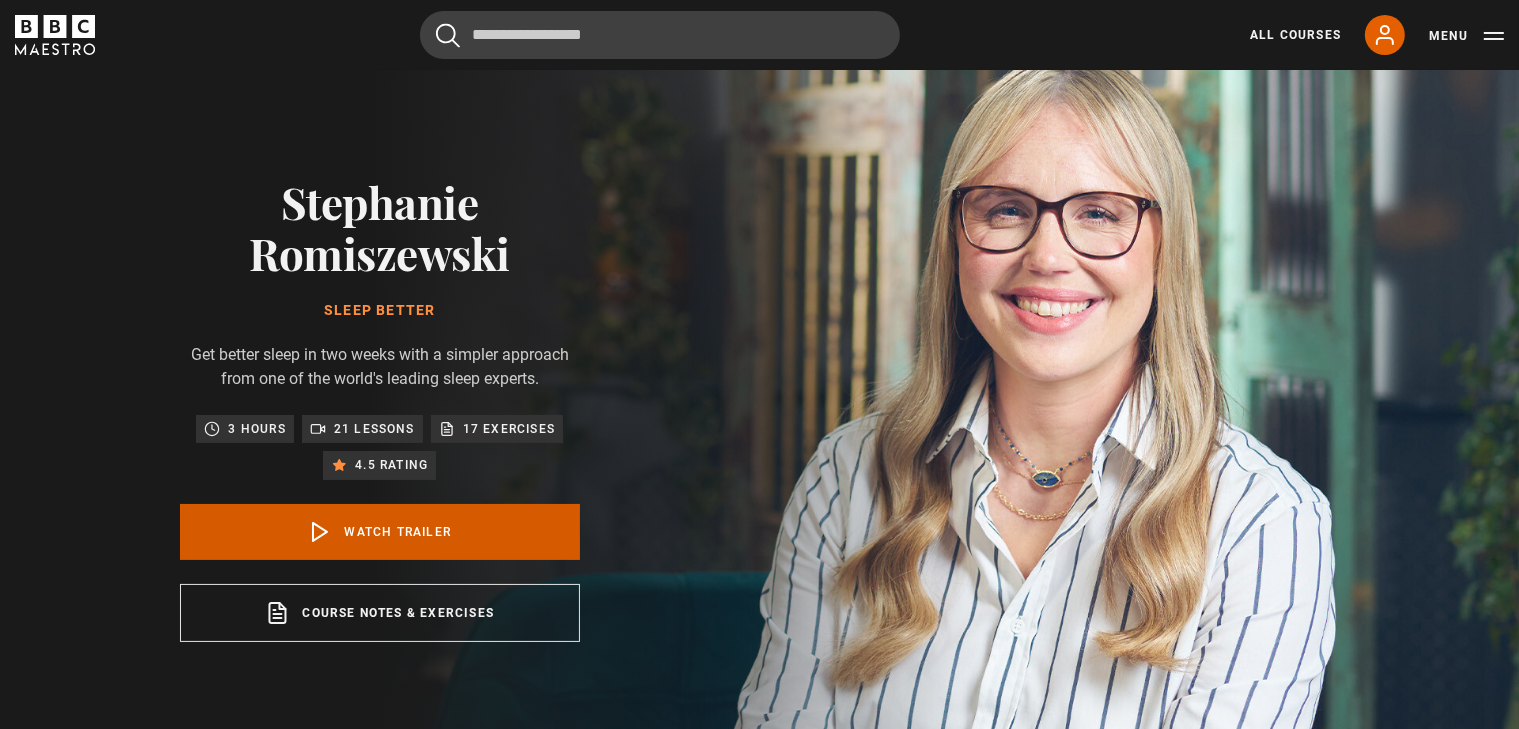 click on "Watch Trailer" at bounding box center [380, 532] 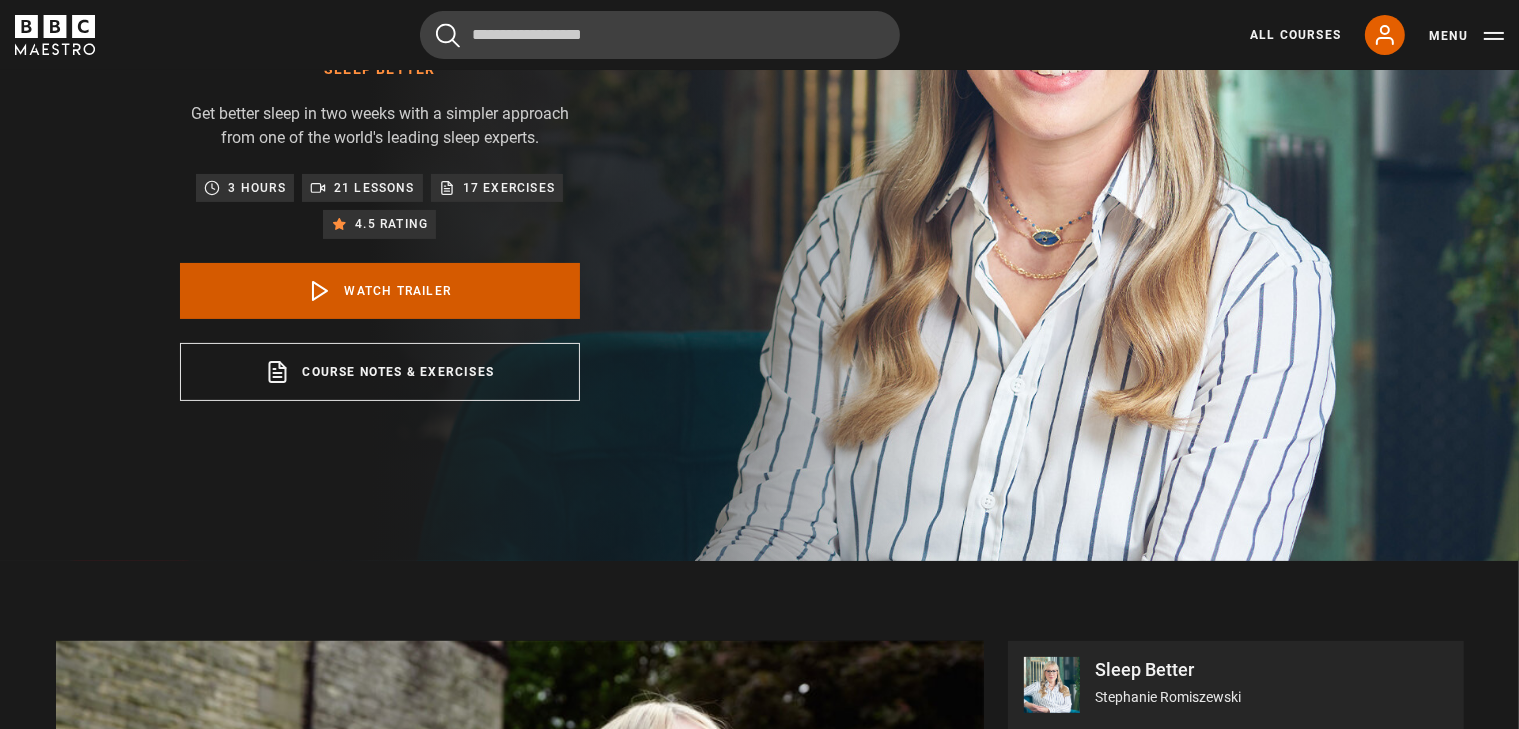 scroll, scrollTop: 760, scrollLeft: 0, axis: vertical 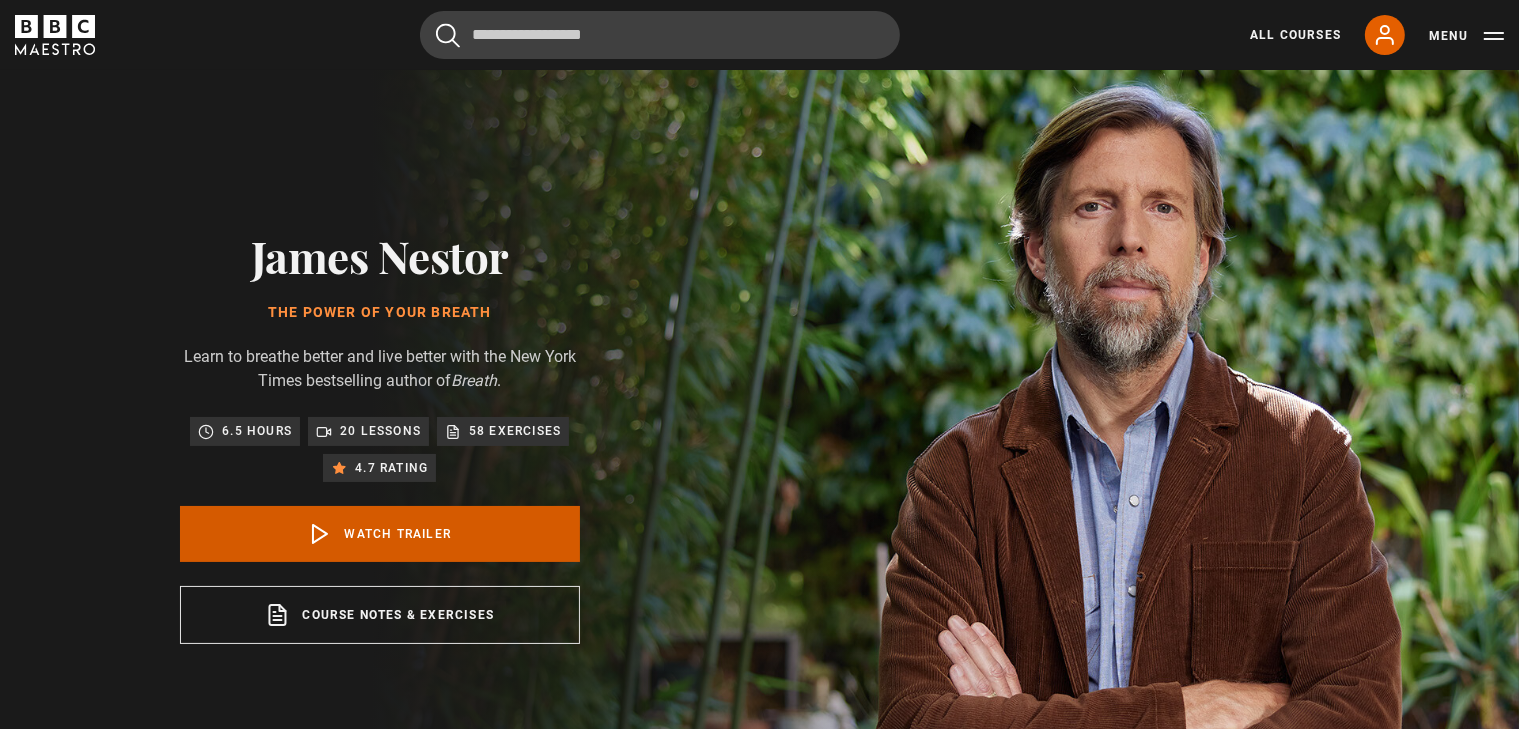 click on "Watch Trailer" at bounding box center [380, 534] 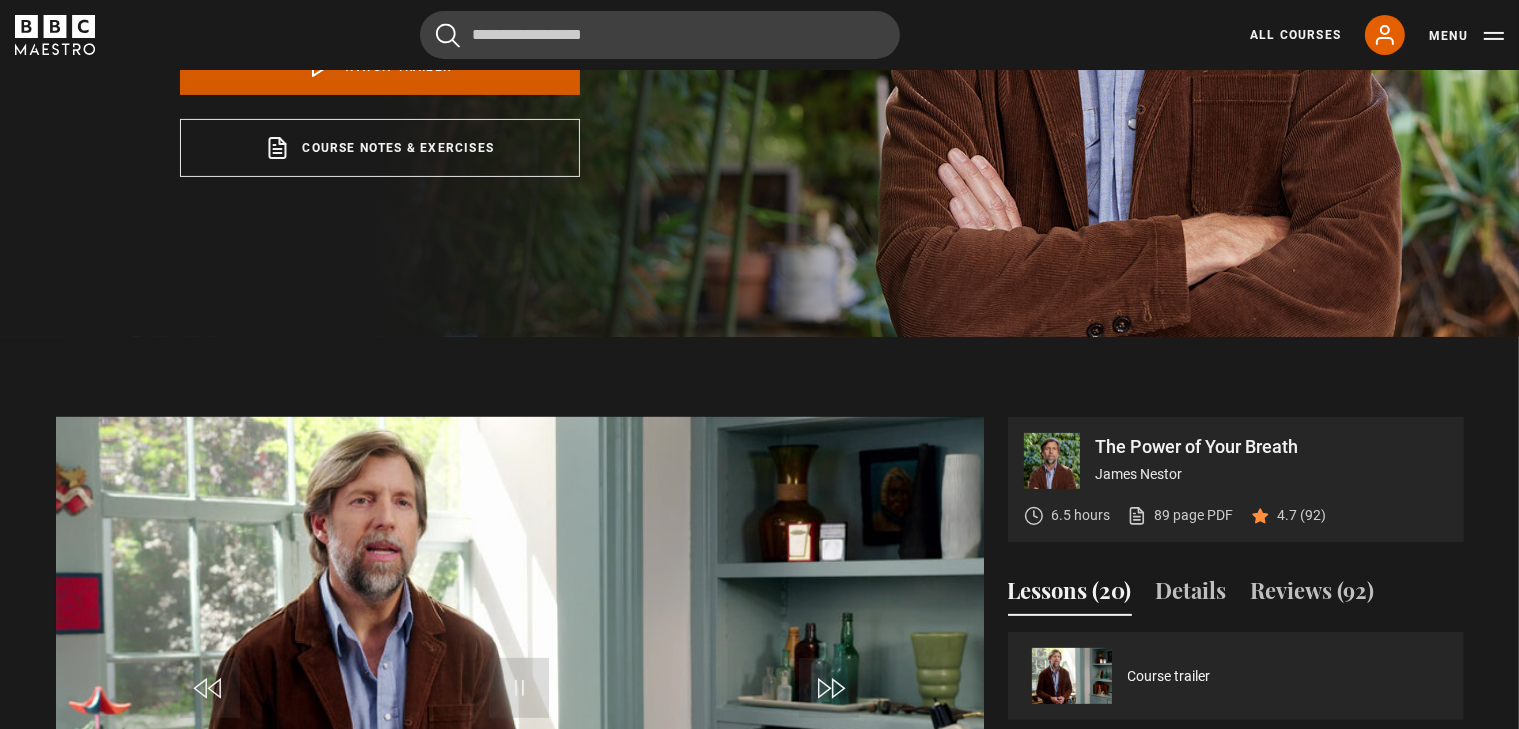 scroll, scrollTop: 707, scrollLeft: 0, axis: vertical 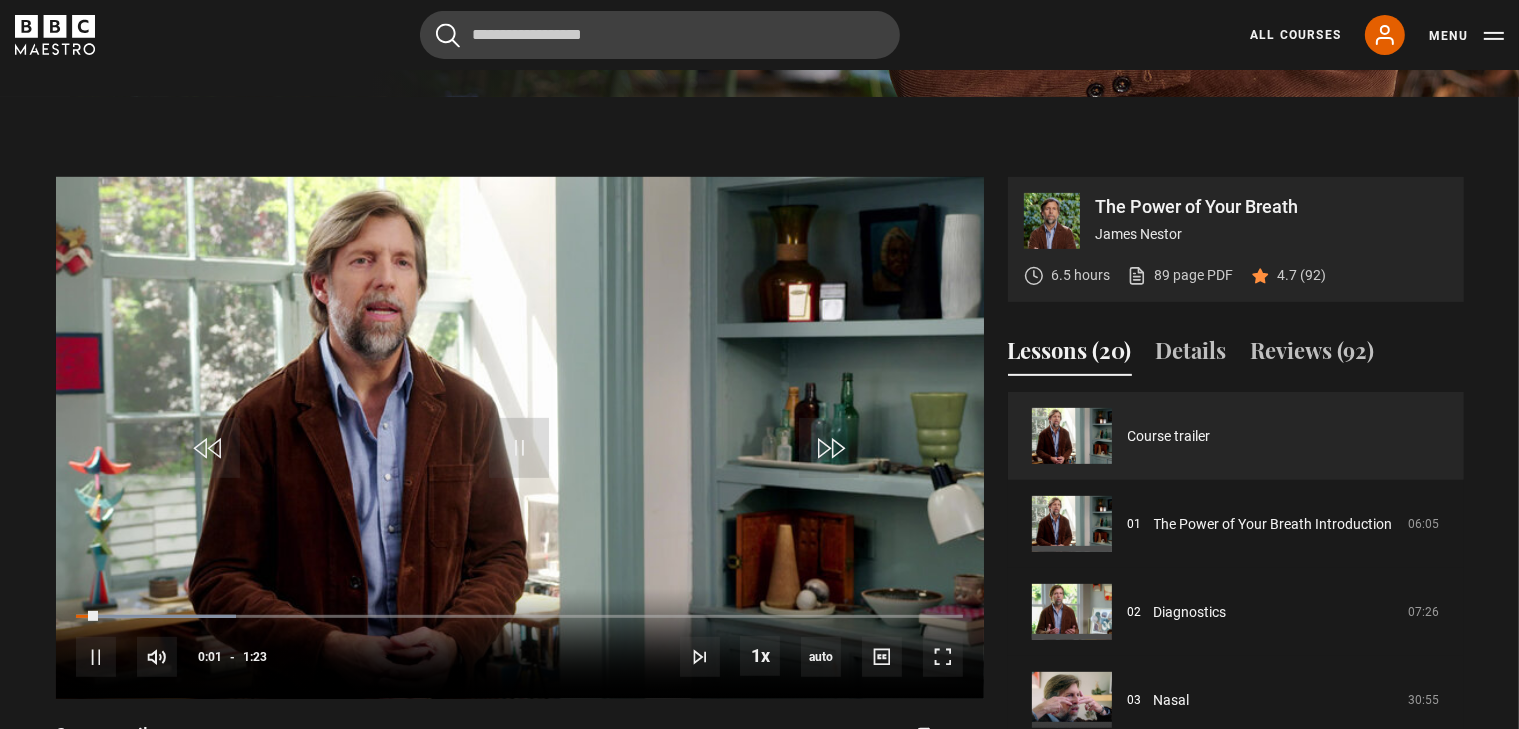 click on "Video Player is loading. Play Video 10s Skip Back 10 seconds Pause 10s Skip Forward 10 seconds Loaded :  18.07% 0:02 Pause Mute Current Time  0:01 - Duration  1:23 1x Playback Rate 2x 1.5x 1x , selected 0.5x auto Quality Captions captions off , selected English  Captions This is a modal window.
Lesson Completed
Up next
The Power of Your Breath Introduction
Cancel
Rewatch
Rewatch
Play next
Play next
Course trailer
James Nestor
." at bounding box center (520, 500) 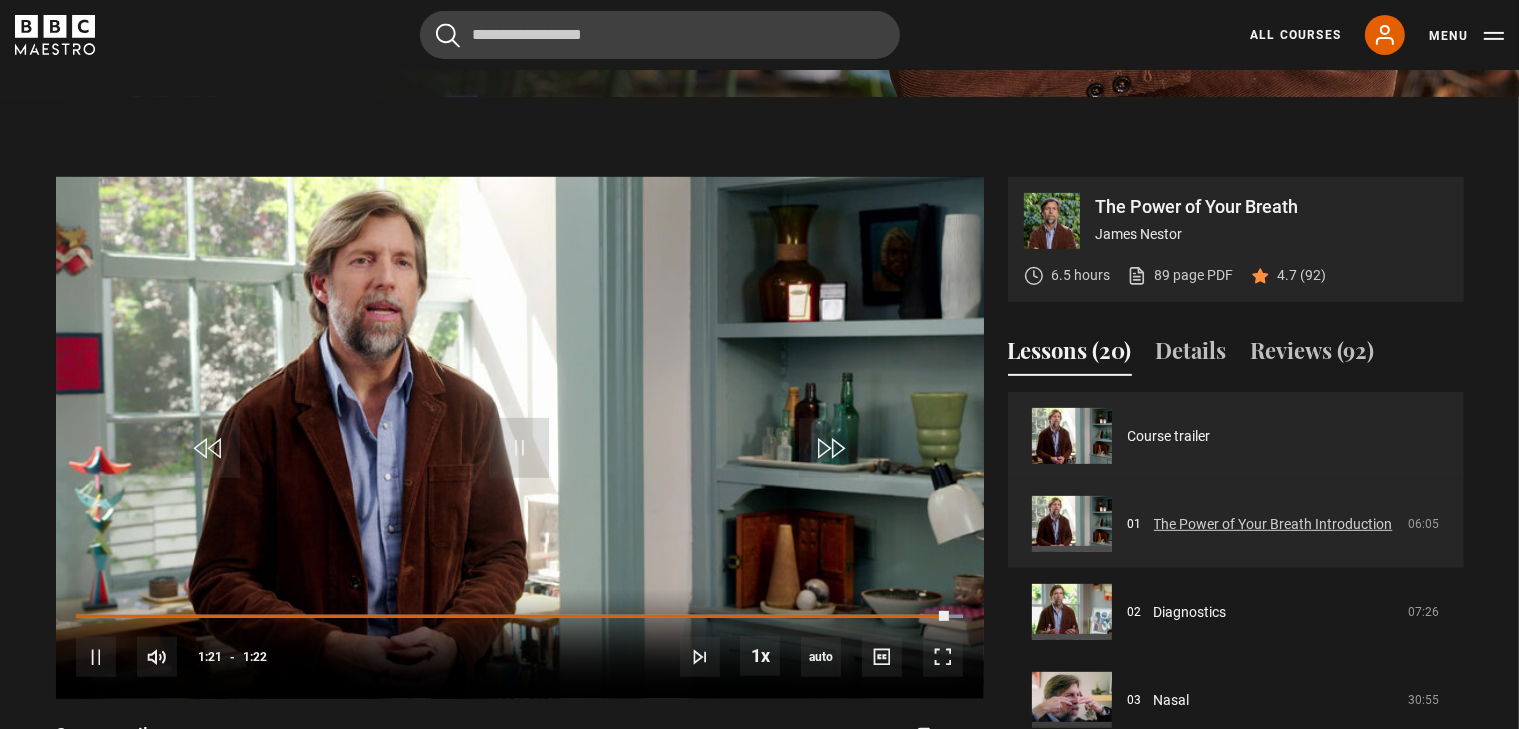 click on "The Power of Your Breath Introduction" at bounding box center [1273, 524] 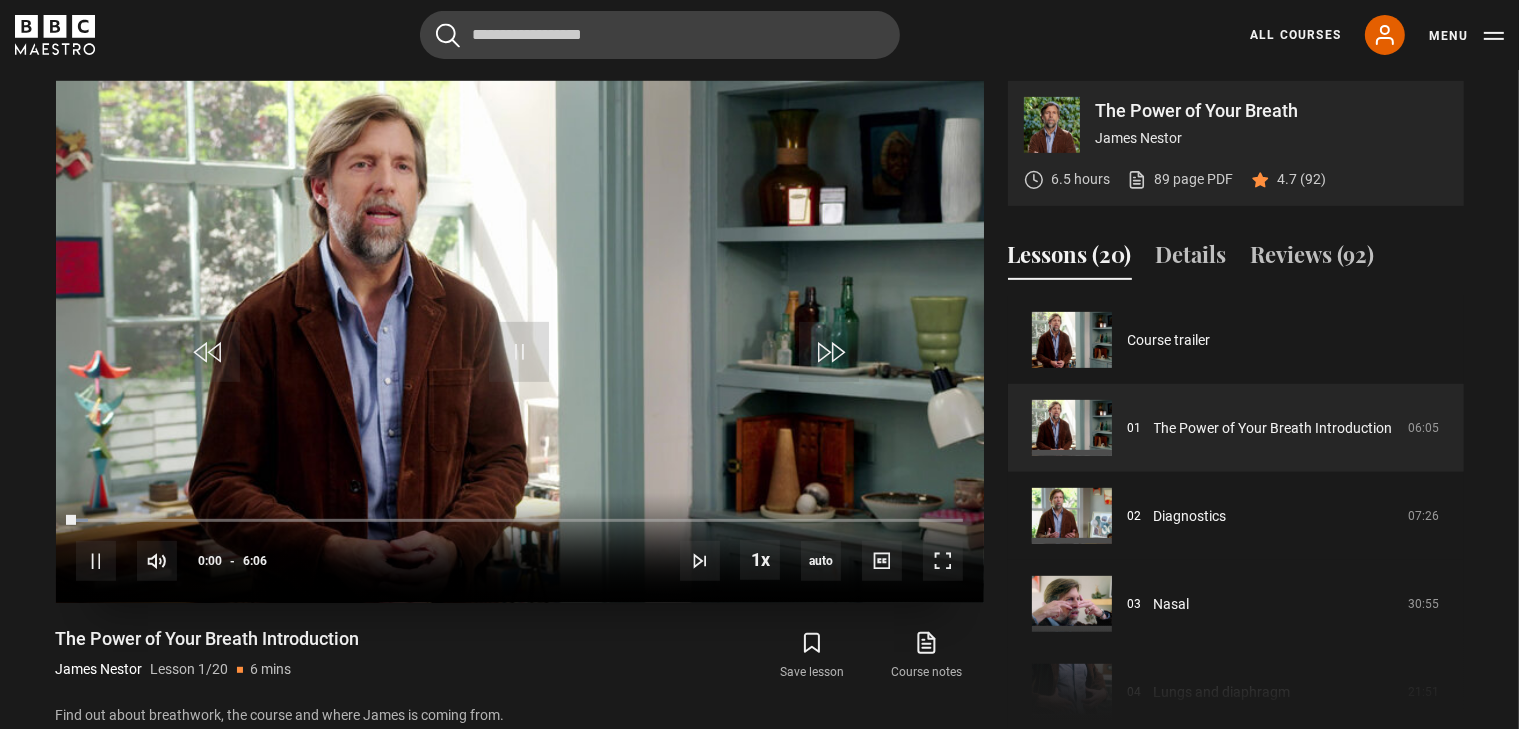 scroll, scrollTop: 803, scrollLeft: 0, axis: vertical 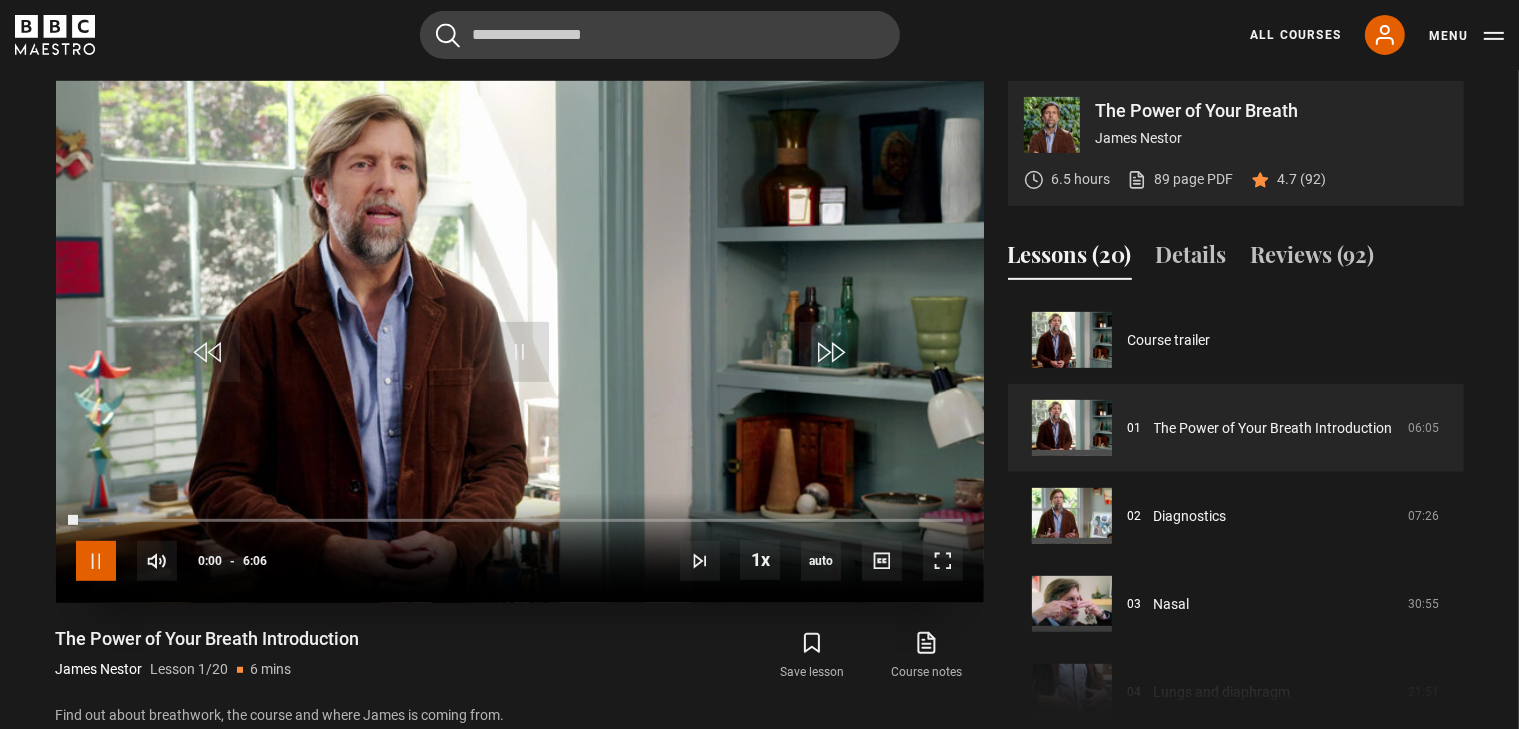 click at bounding box center [96, 561] 